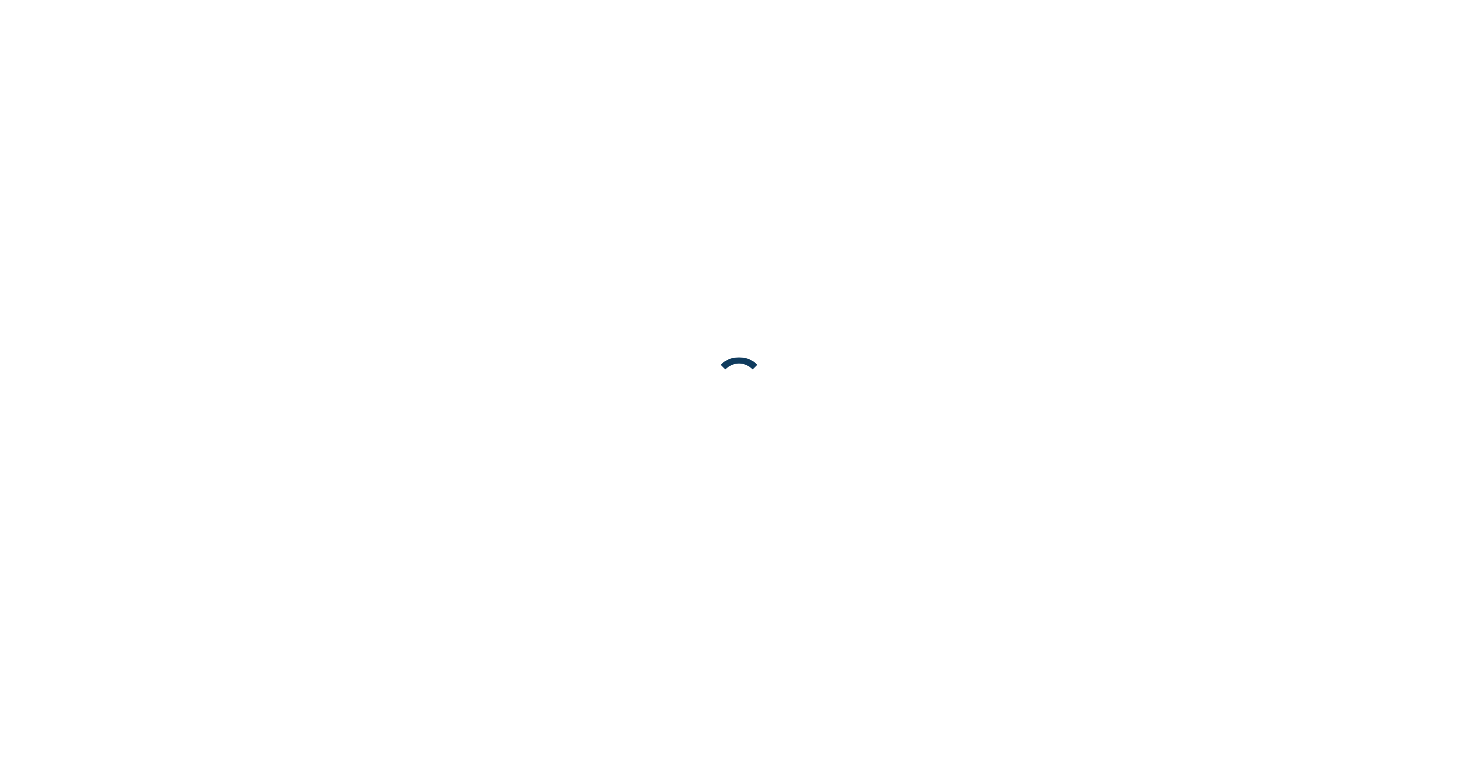 scroll, scrollTop: 0, scrollLeft: 0, axis: both 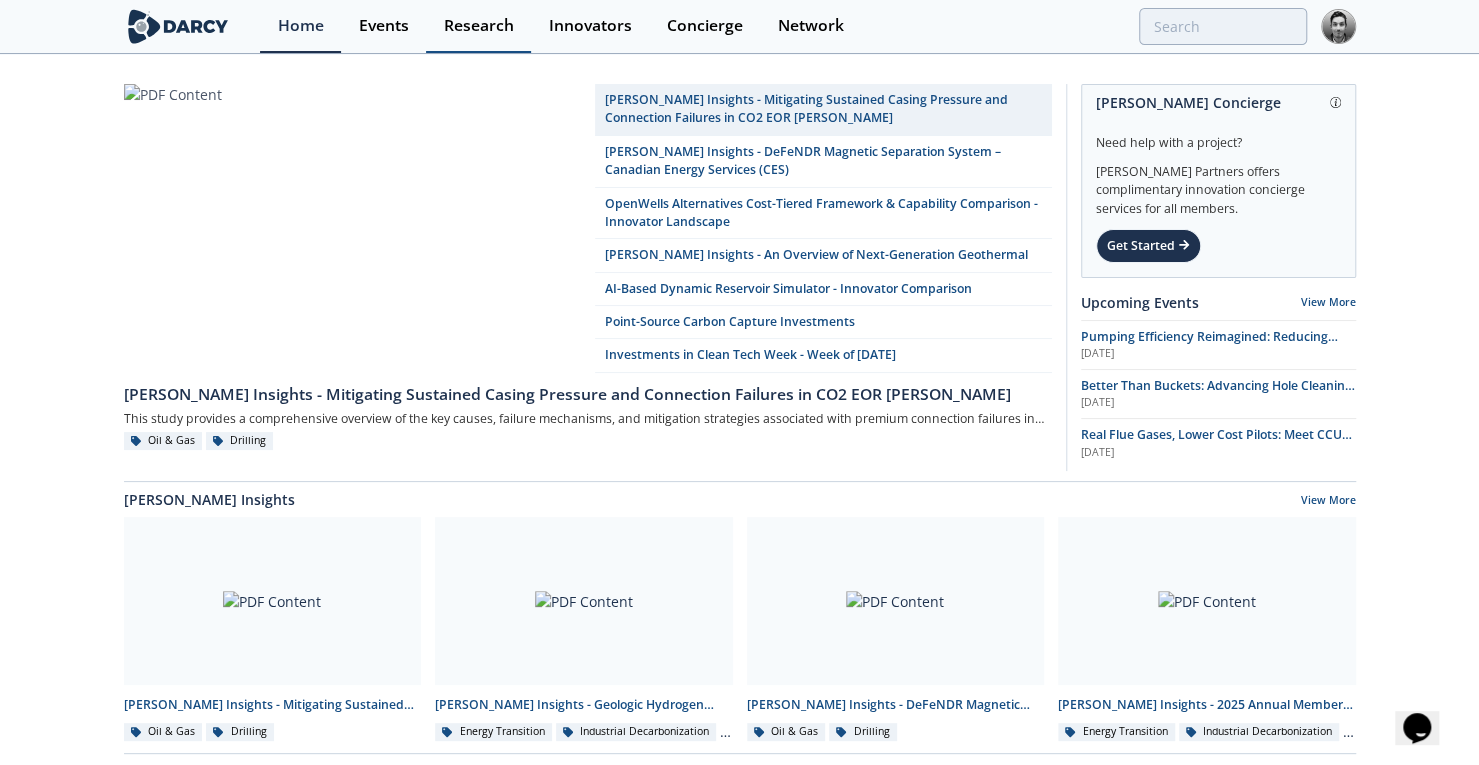 click on "Research" at bounding box center [479, 26] 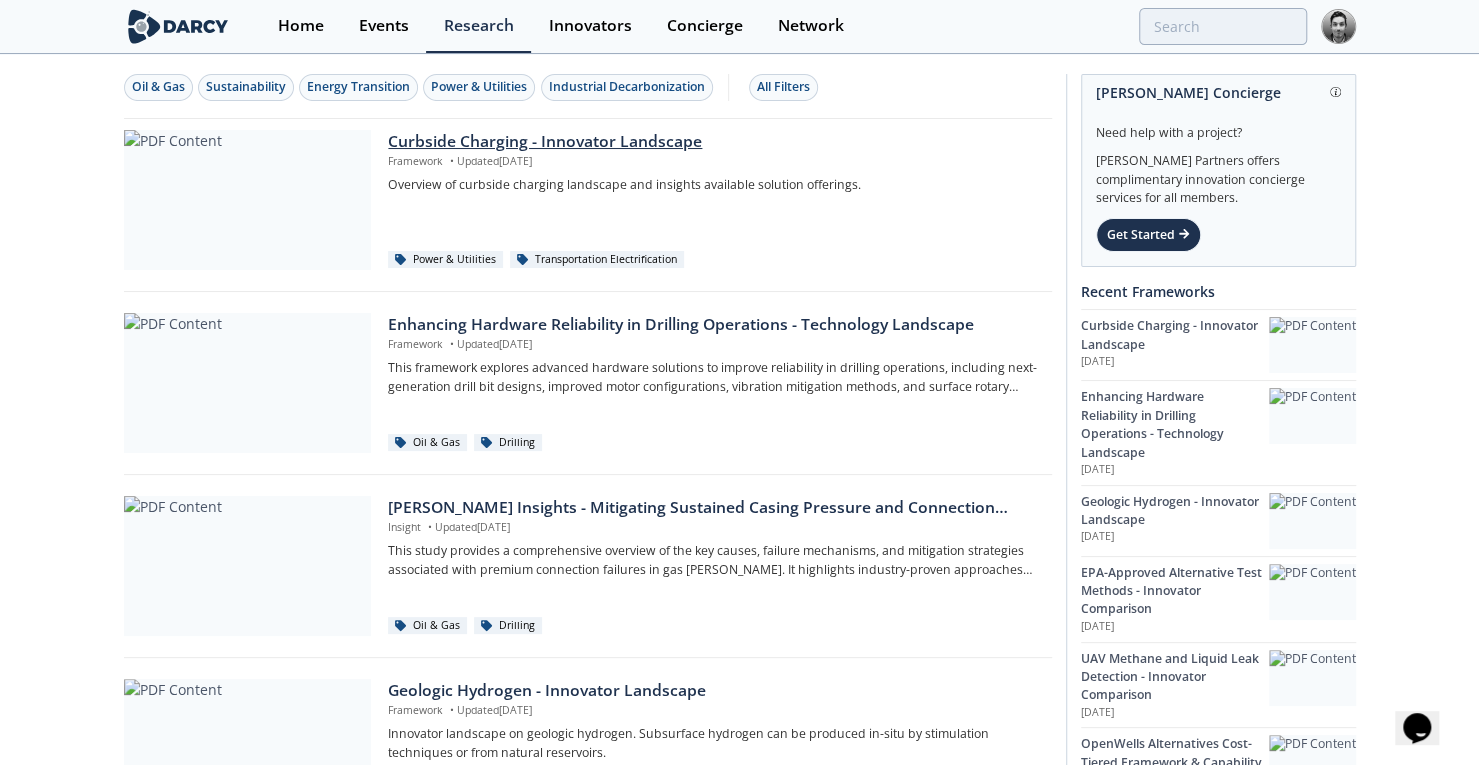 click on "Curbside Charging - Innovator Landscape" at bounding box center (712, 142) 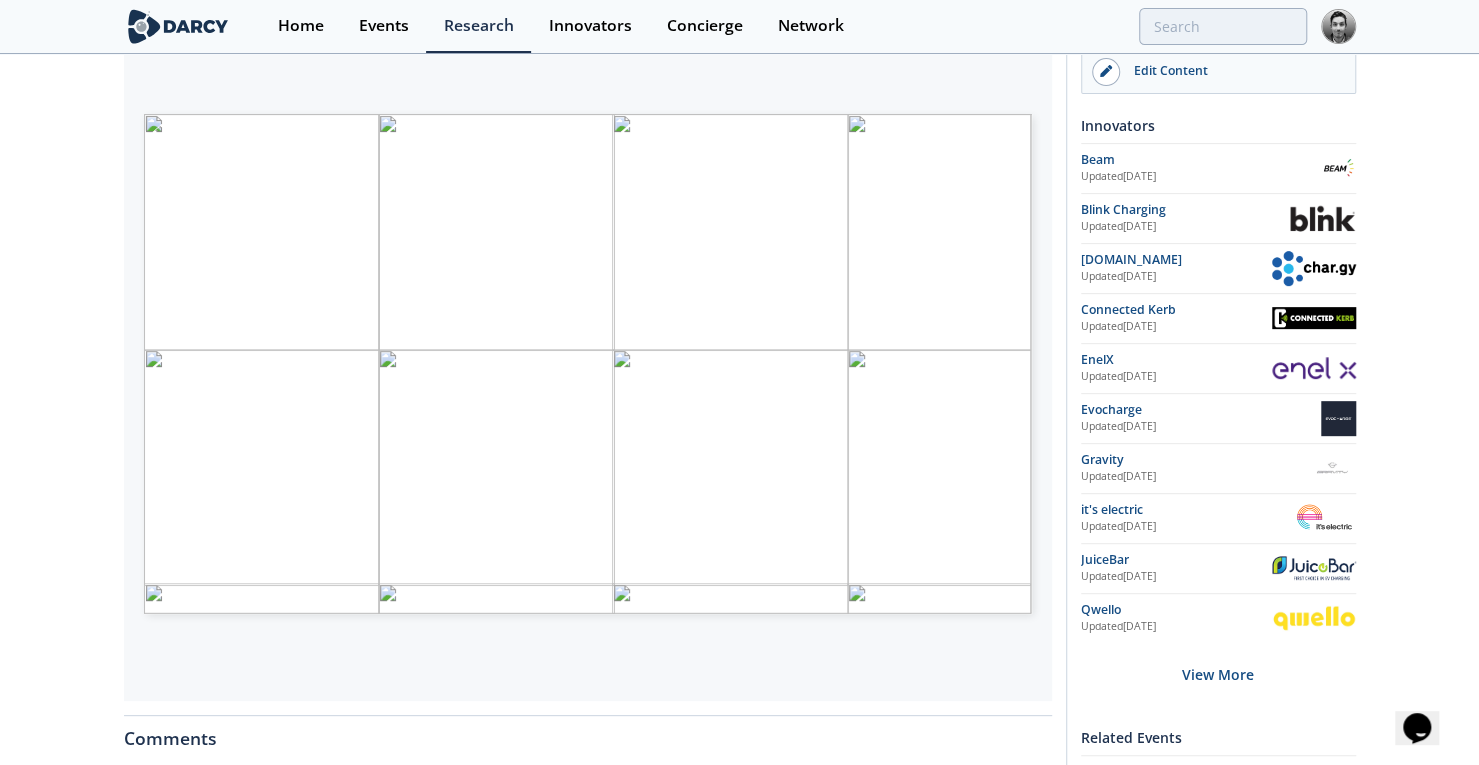 scroll, scrollTop: 329, scrollLeft: 0, axis: vertical 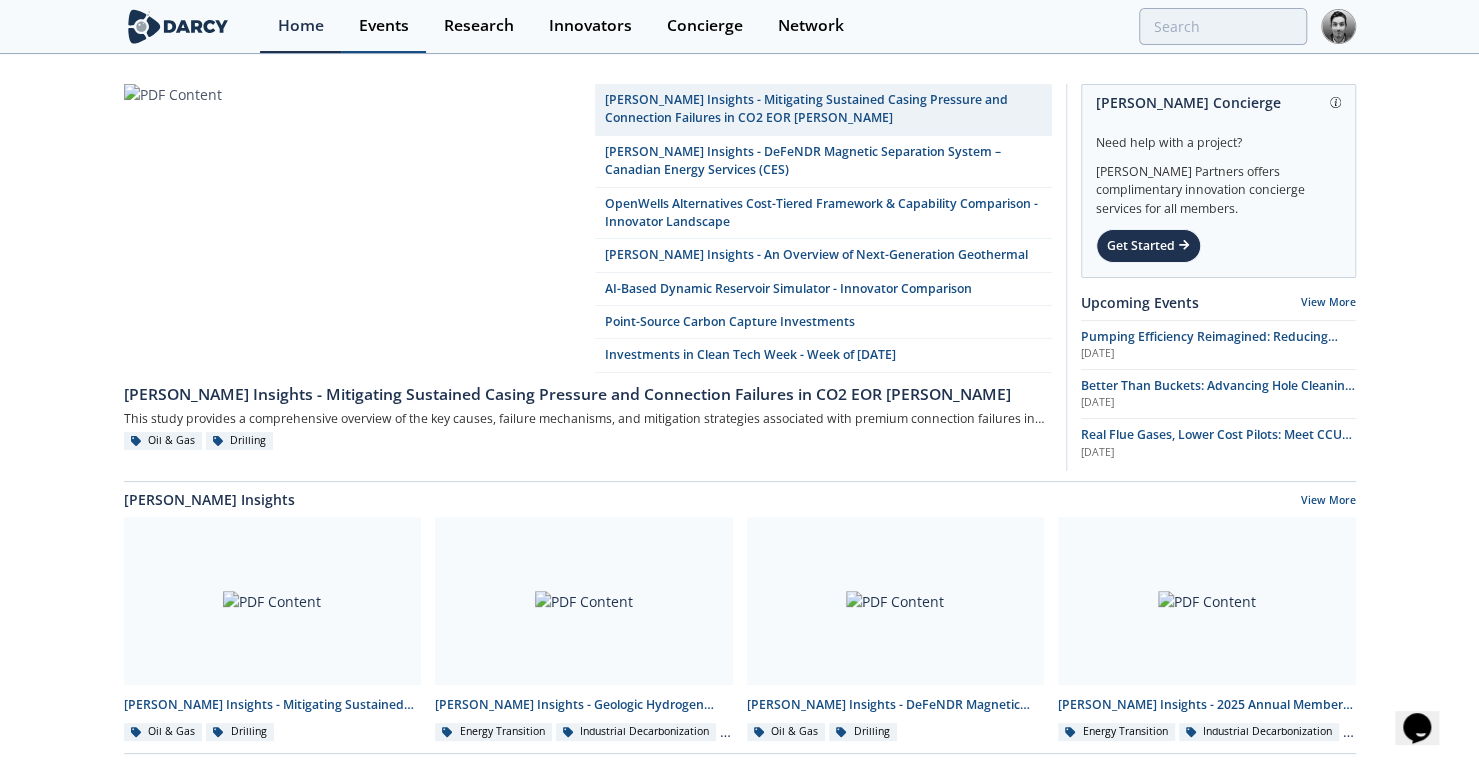 click on "Events" at bounding box center [384, 26] 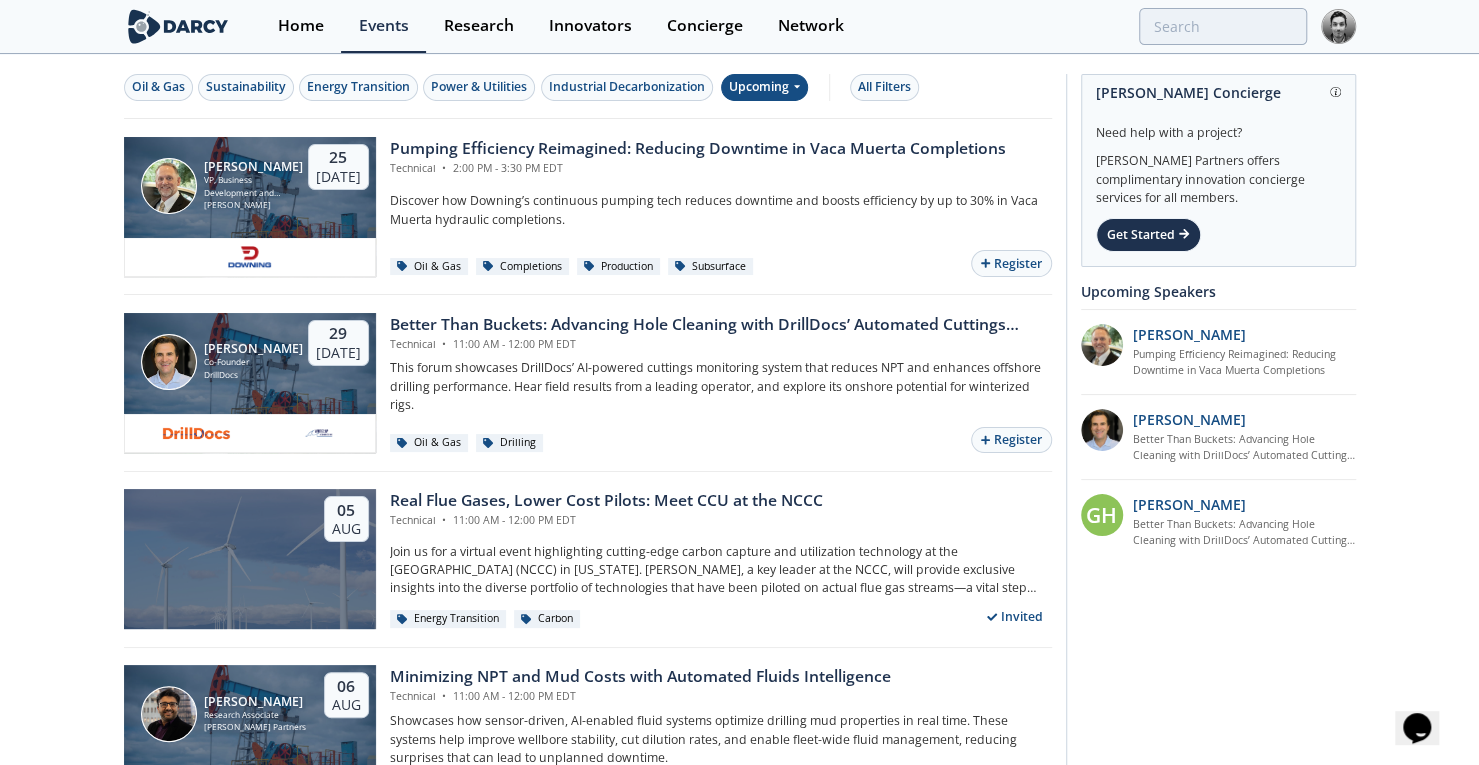 click on "Upcoming" at bounding box center [764, 87] 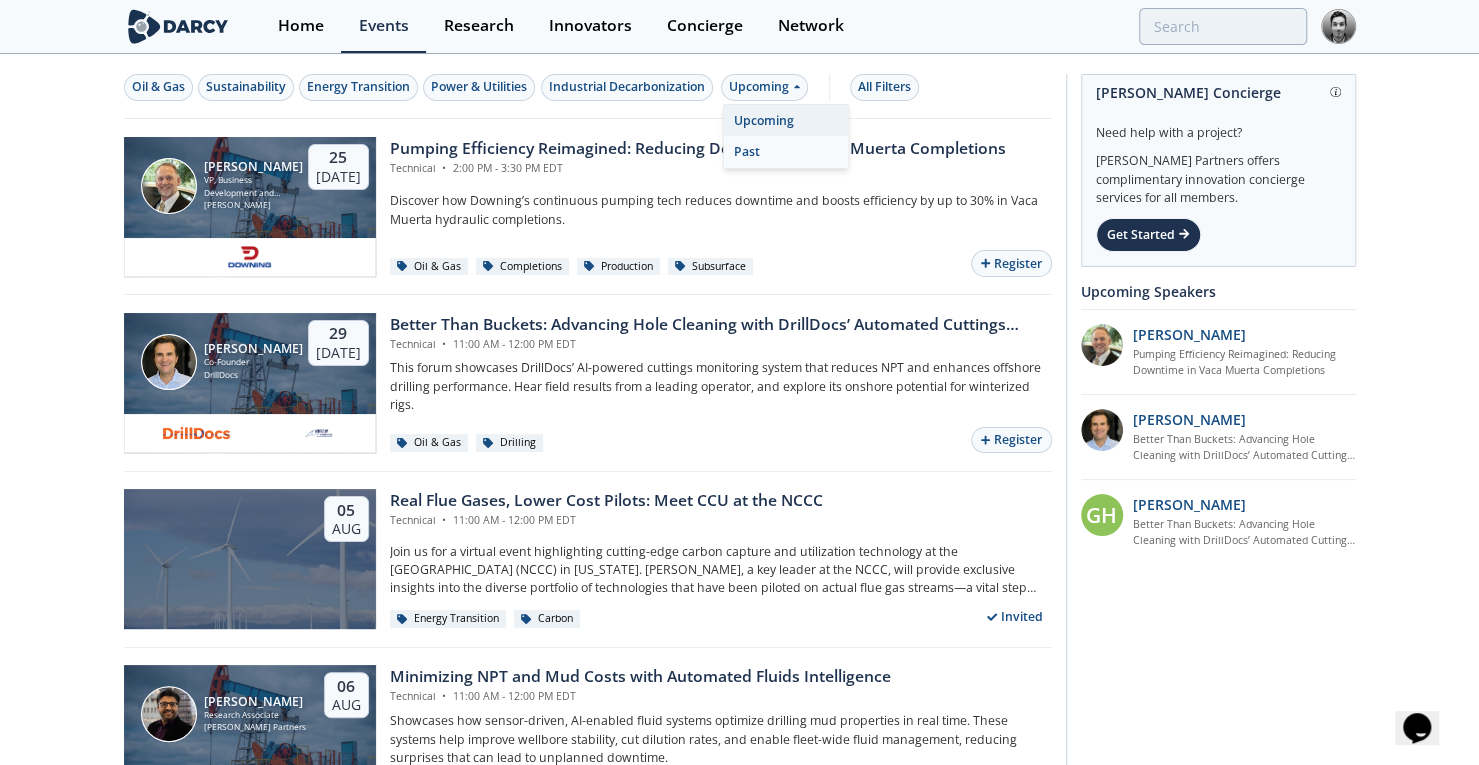 click on "Past" at bounding box center [786, 152] 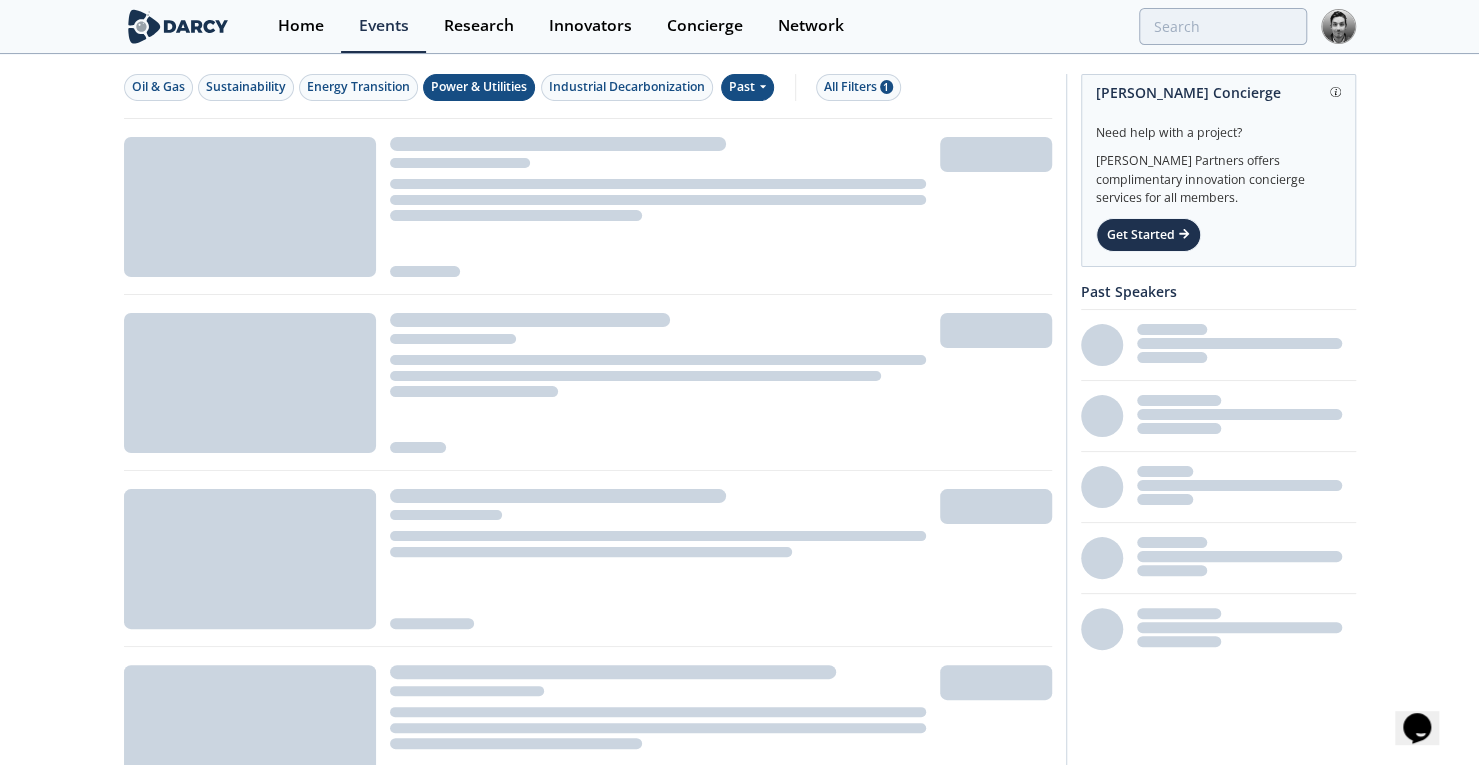 click on "Power & Utilities" at bounding box center [479, 87] 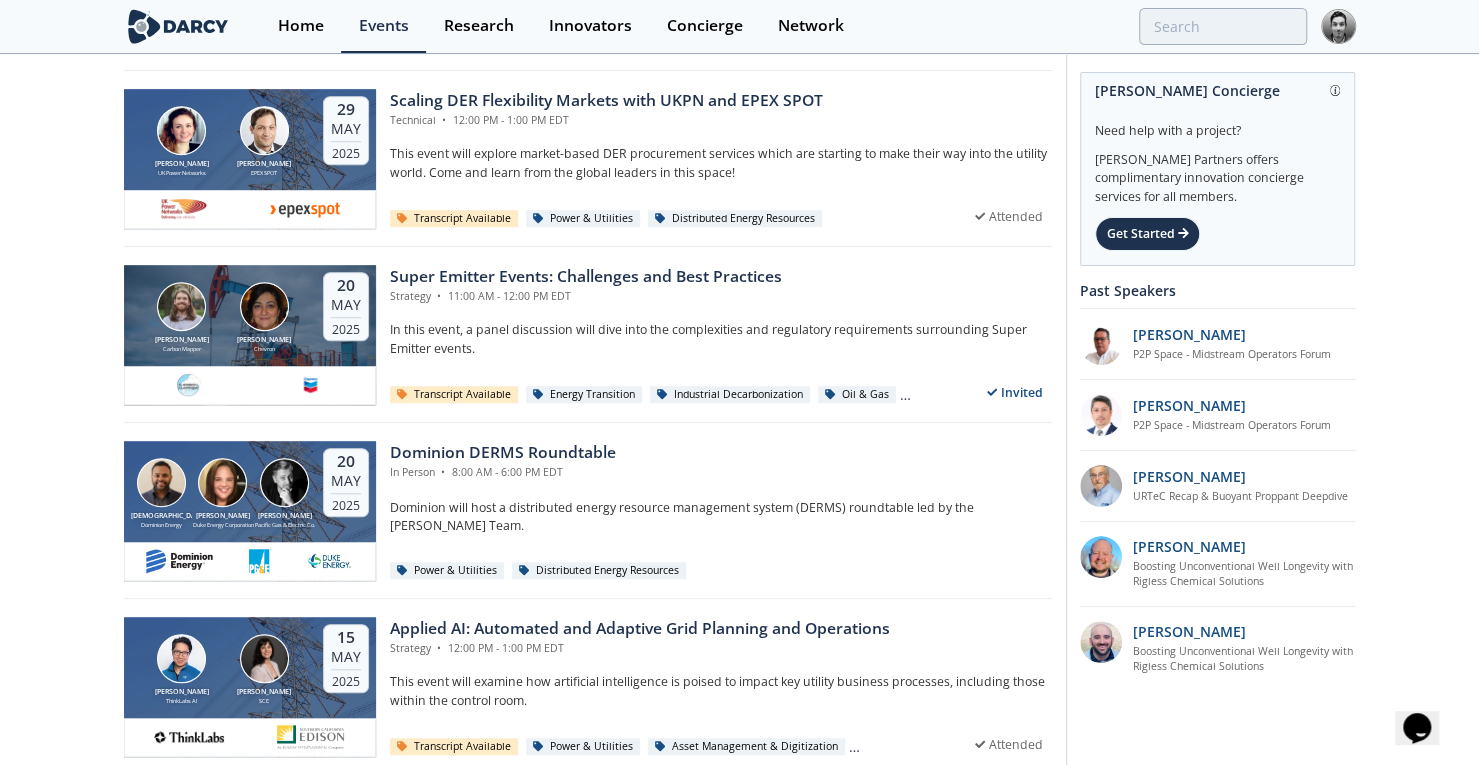 scroll, scrollTop: 760, scrollLeft: 0, axis: vertical 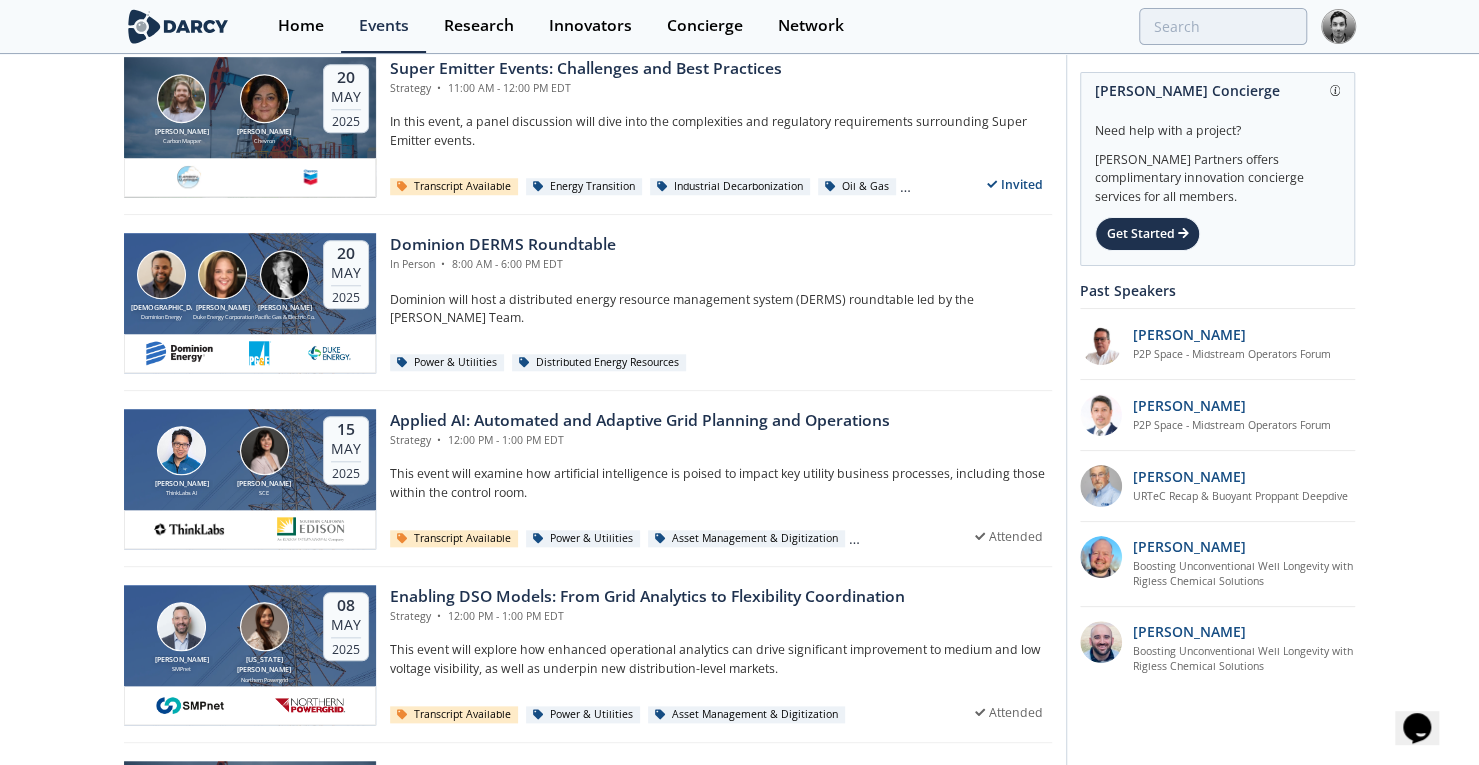 drag, startPoint x: 675, startPoint y: 418, endPoint x: 1418, endPoint y: 265, distance: 758.5895 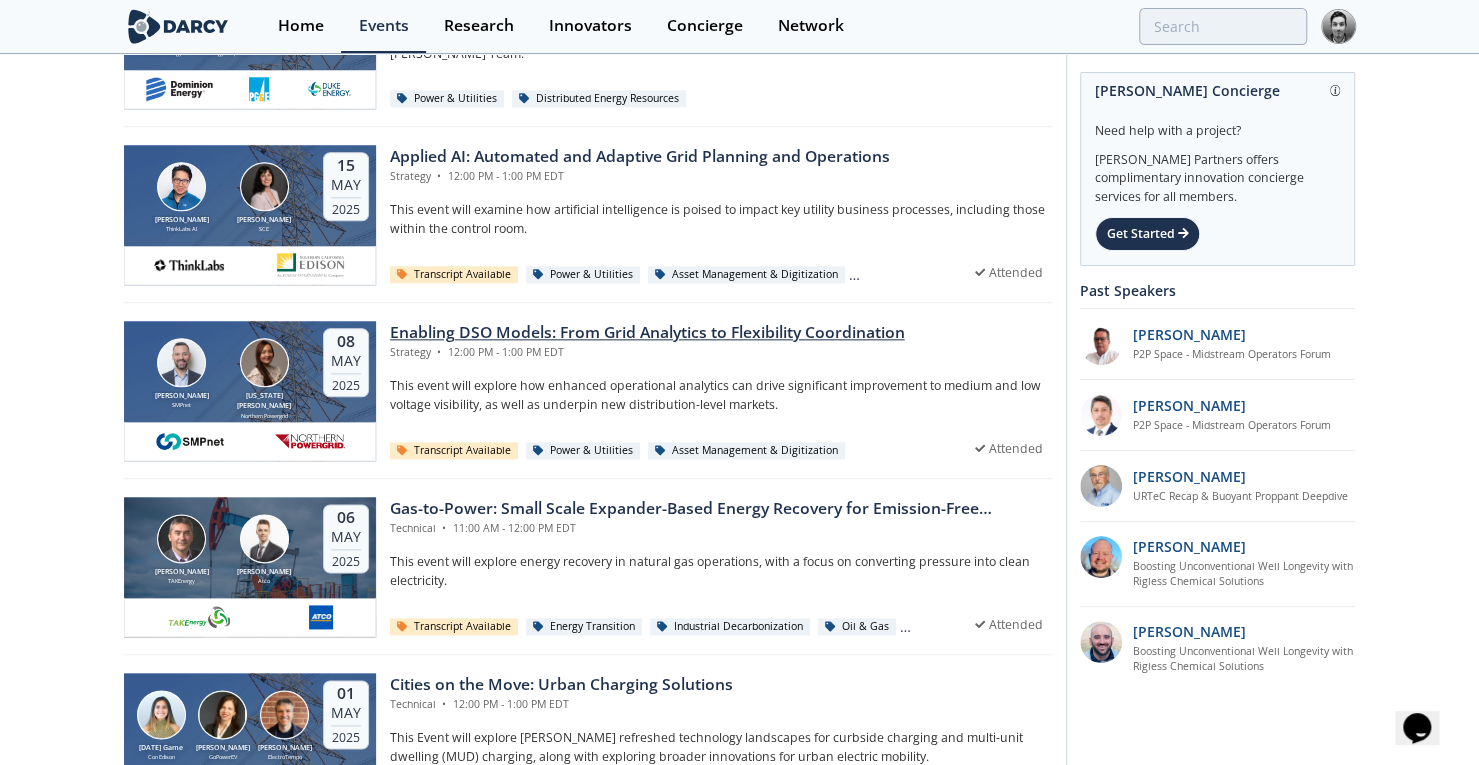 scroll, scrollTop: 1228, scrollLeft: 0, axis: vertical 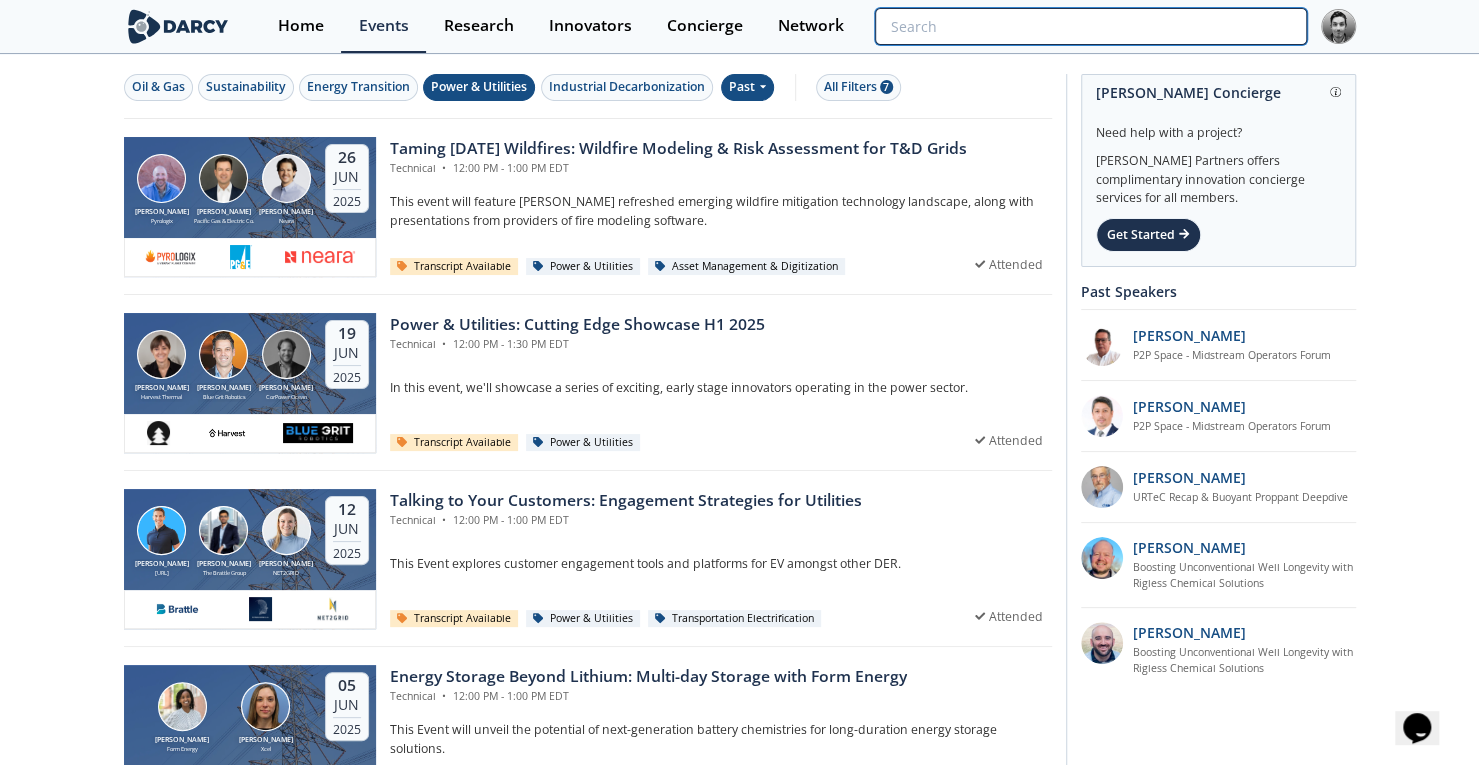 click at bounding box center (1090, 26) 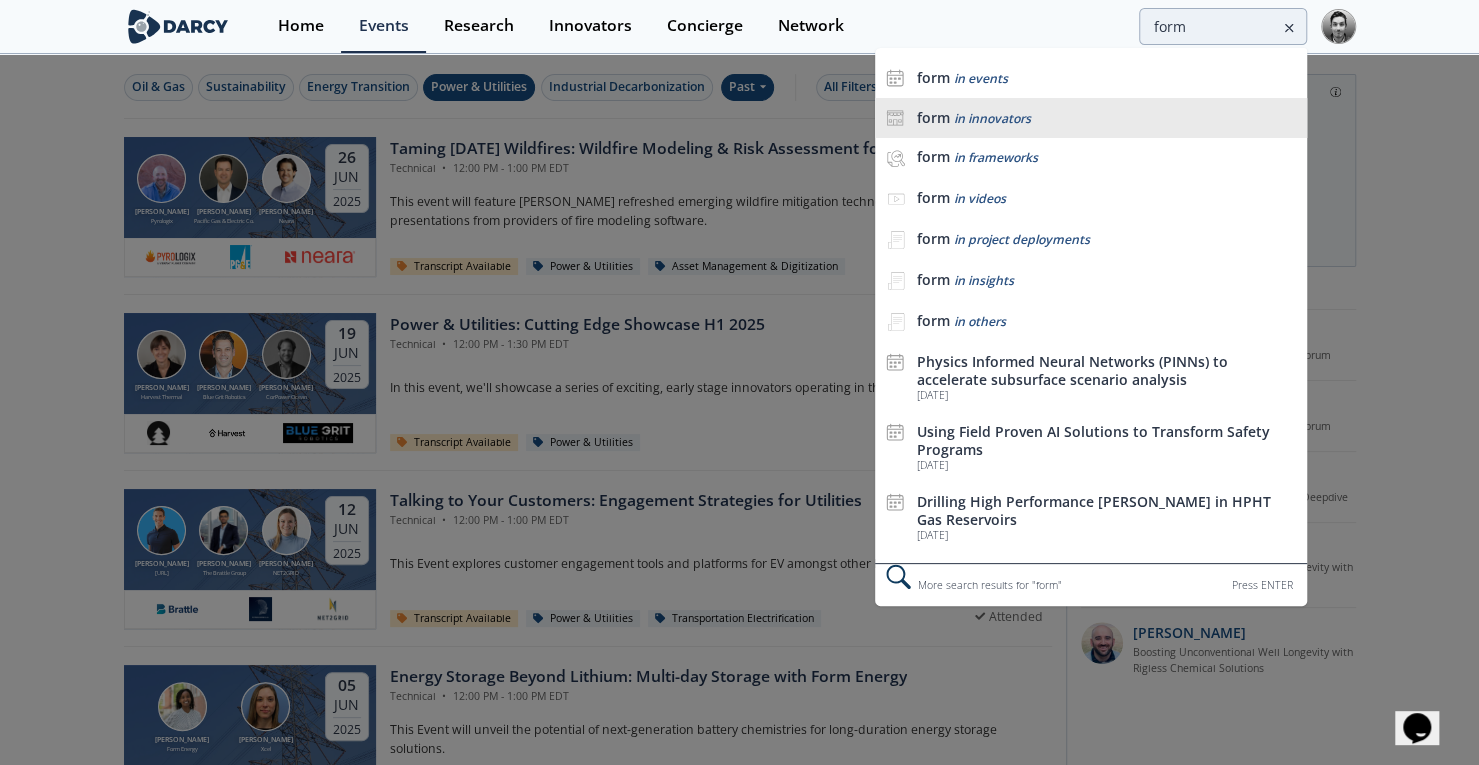 click on "form
in innovators" at bounding box center (1090, 118) 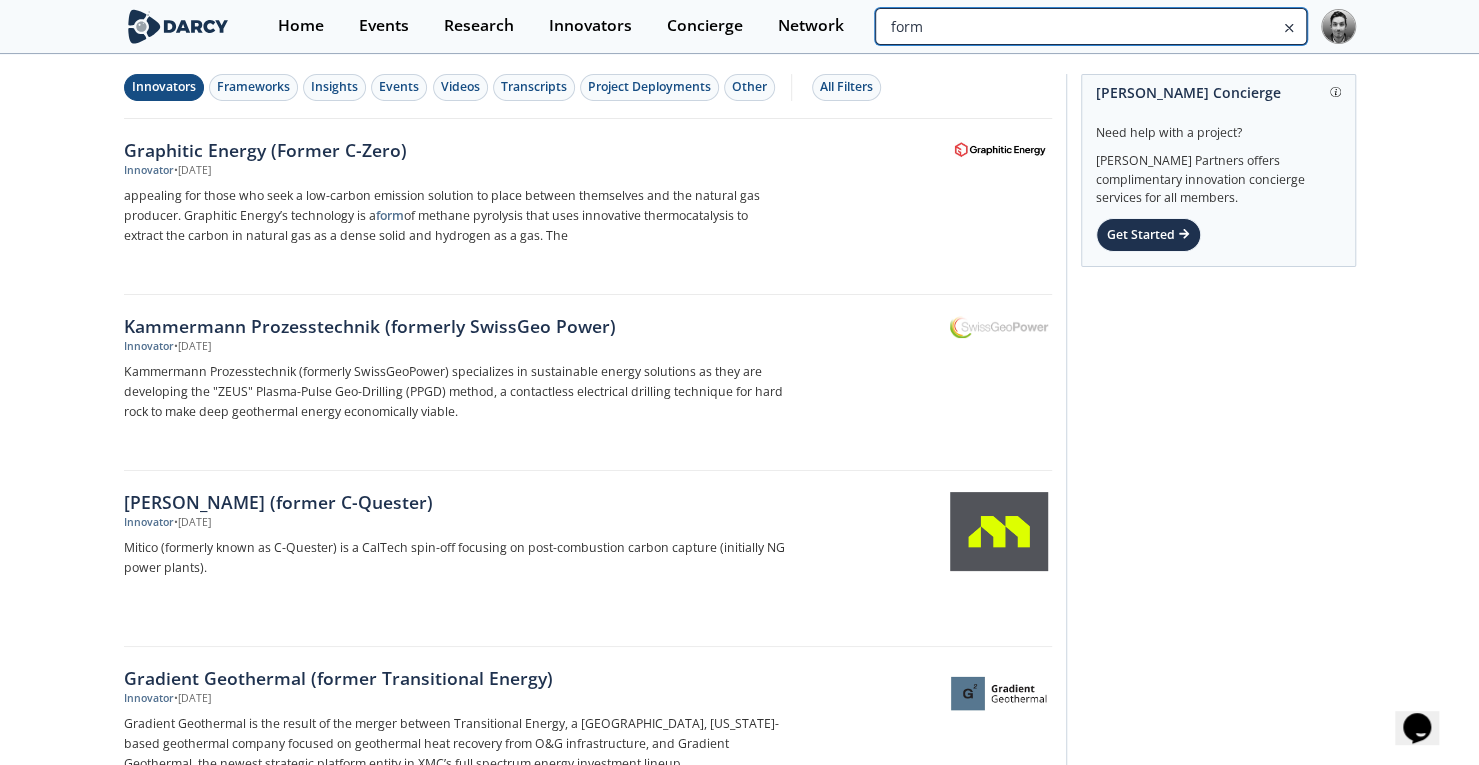 click on "form" at bounding box center [1090, 26] 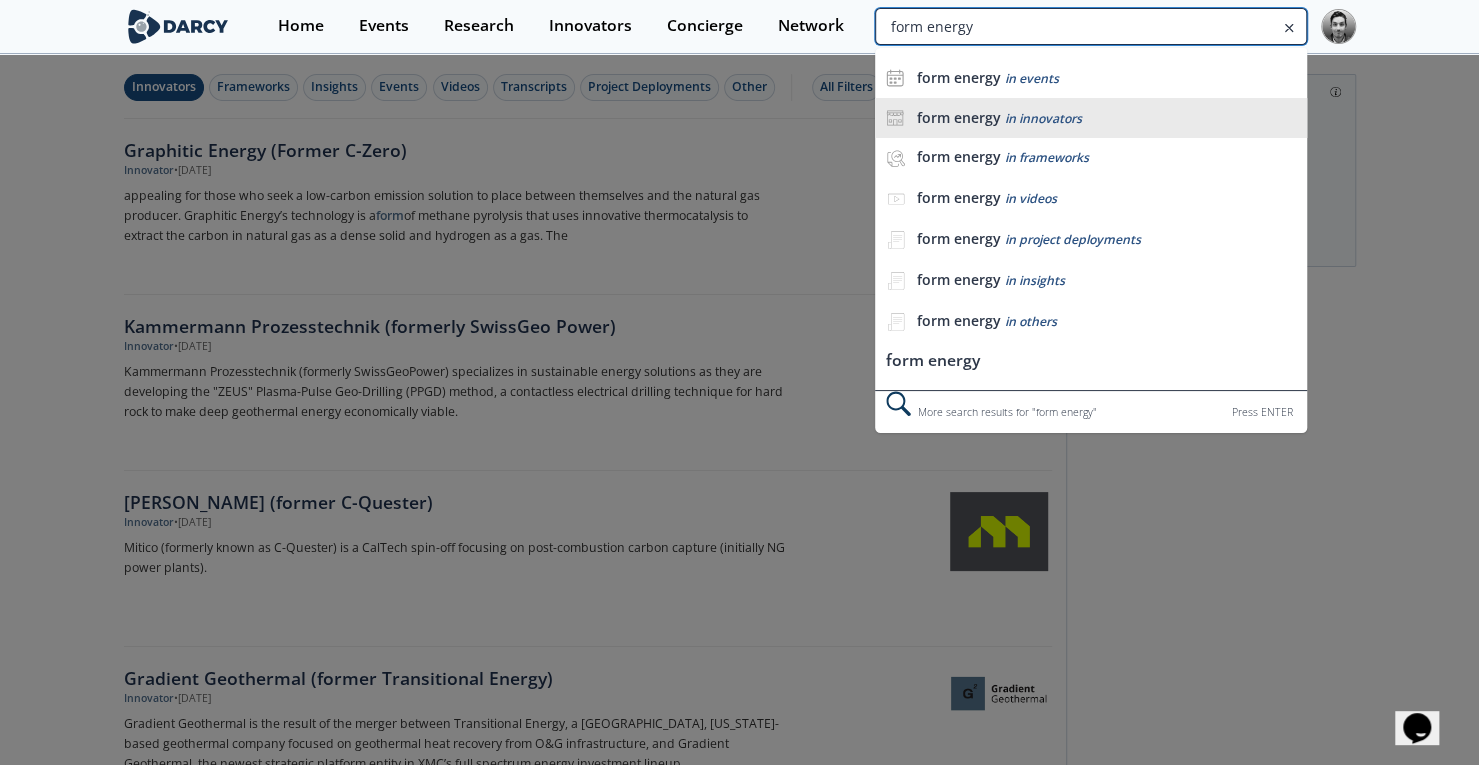 type on "form energy" 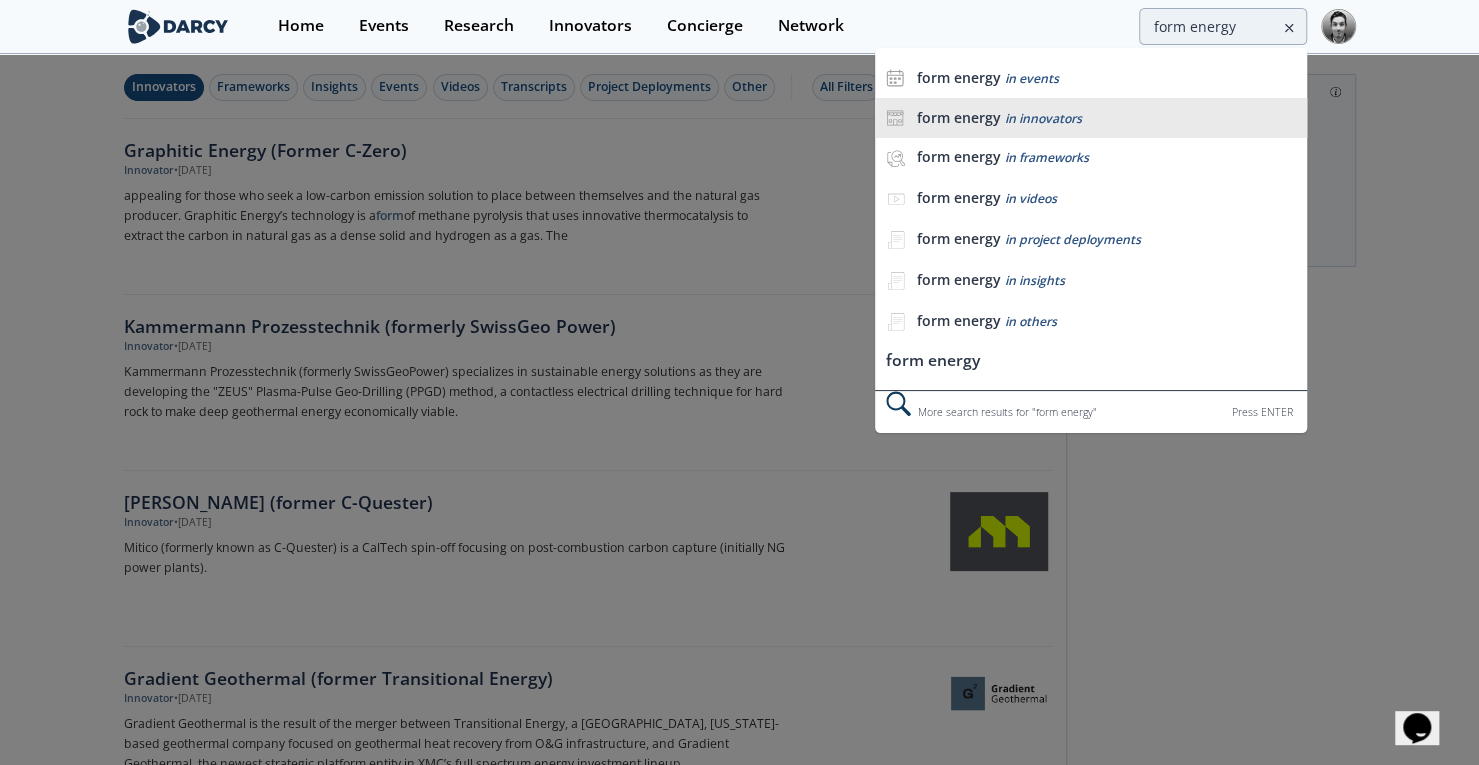 click on "form energy
in innovators" at bounding box center (1106, 118) 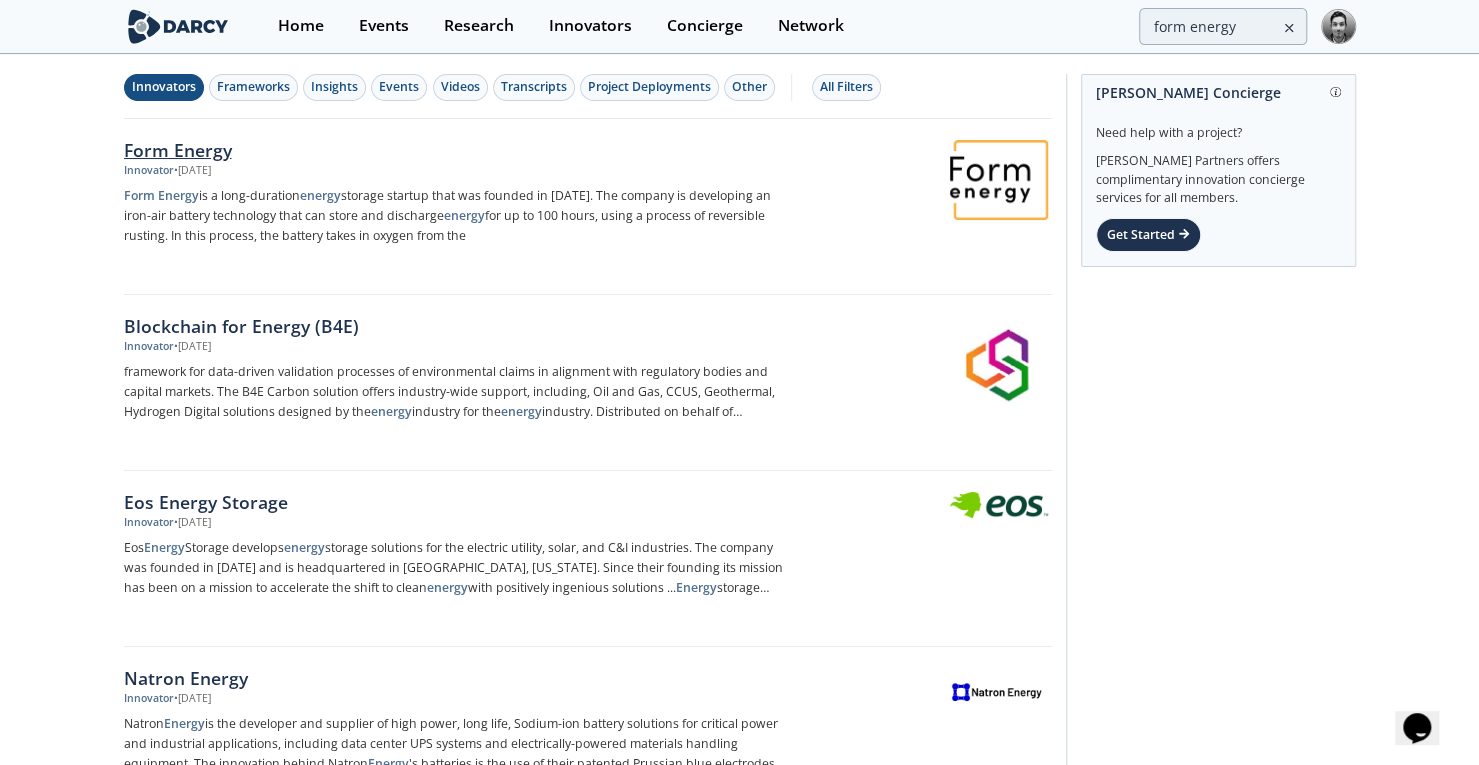click on "Form Energy" at bounding box center [455, 150] 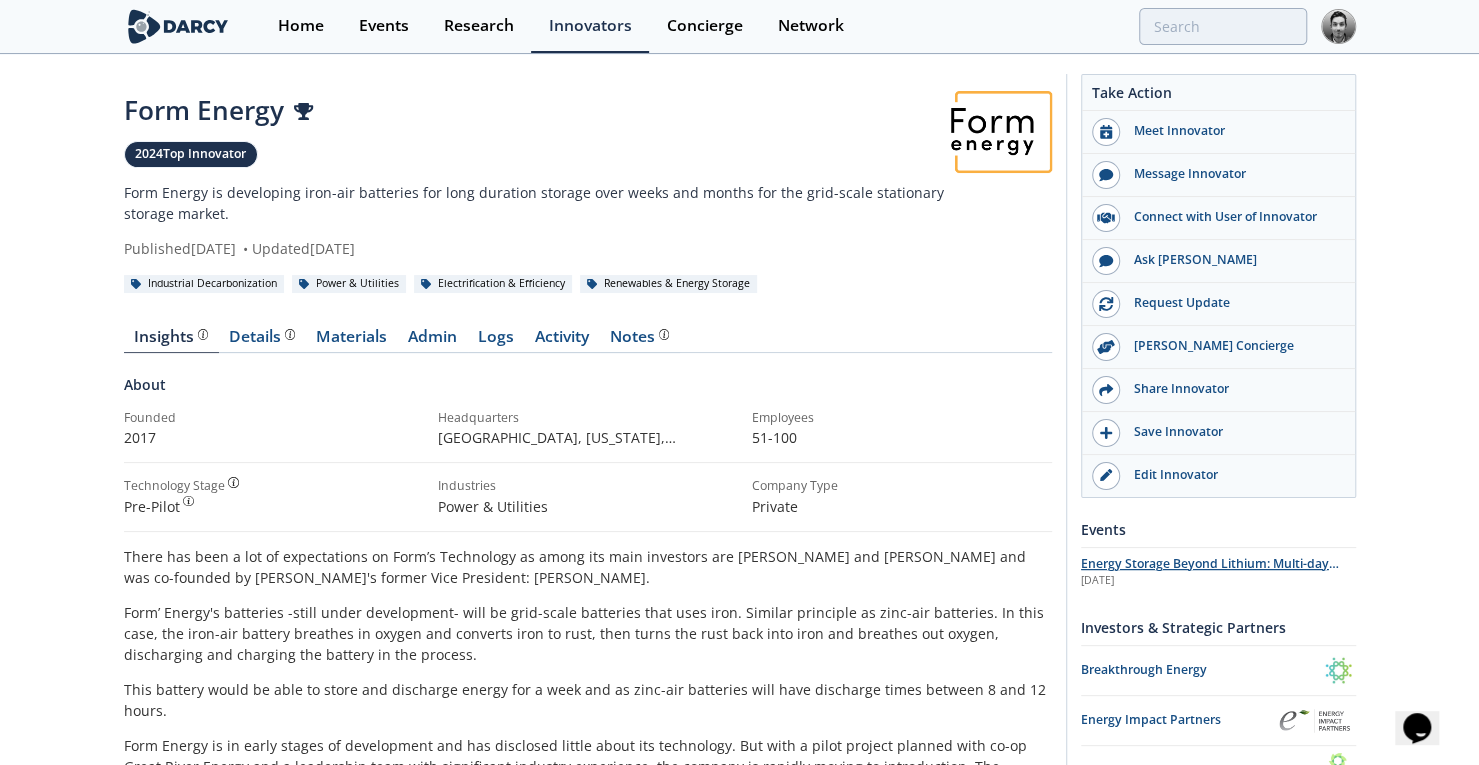 click on "Energy Storage Beyond Lithium: Multi-day Storage with Form Energy" at bounding box center (1210, 572) 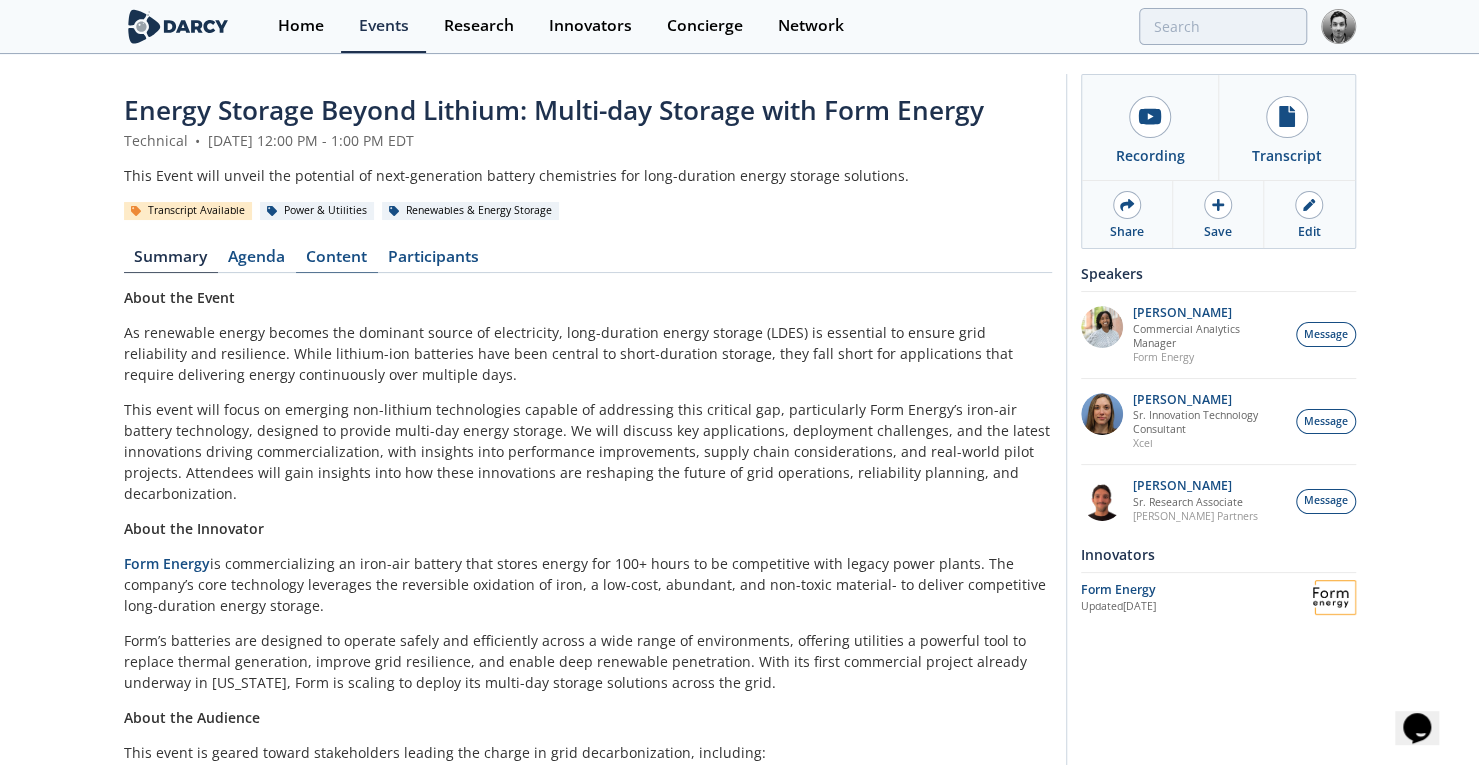 click on "Content" at bounding box center (337, 261) 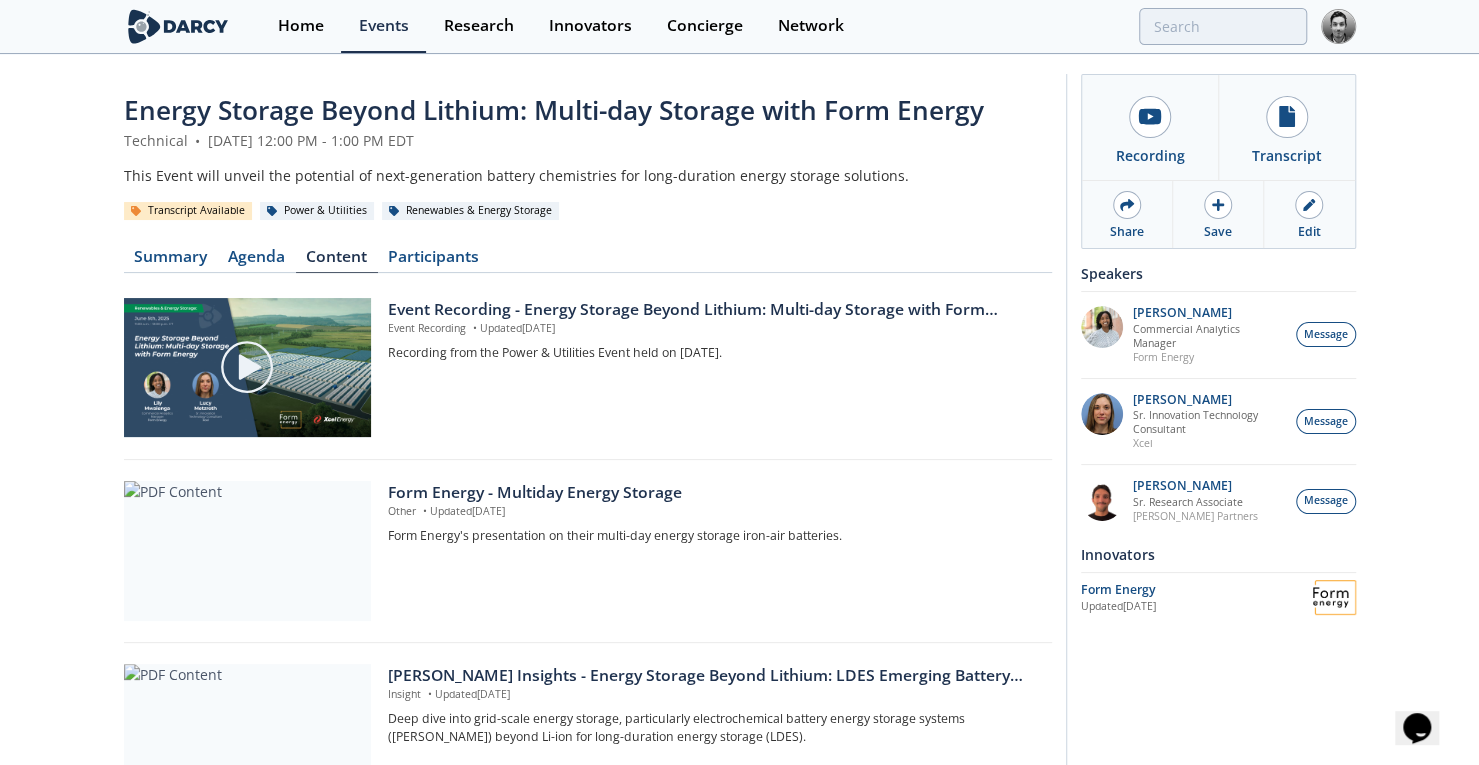 click on "Energy Storage Beyond Lithium: Multi-day Storage with Form Energy" at bounding box center (554, 110) 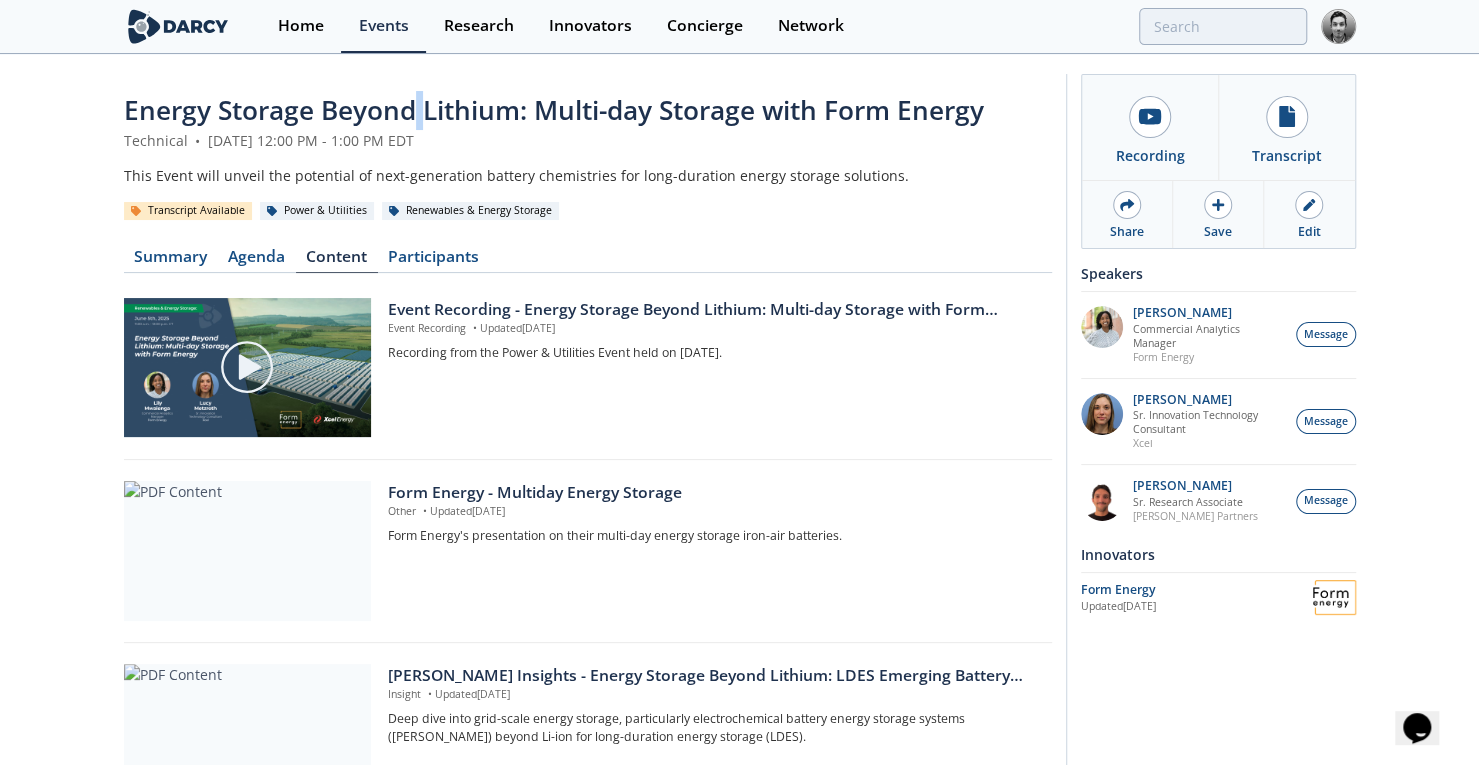 click on "Energy Storage Beyond Lithium: Multi-day Storage with Form Energy" at bounding box center (554, 110) 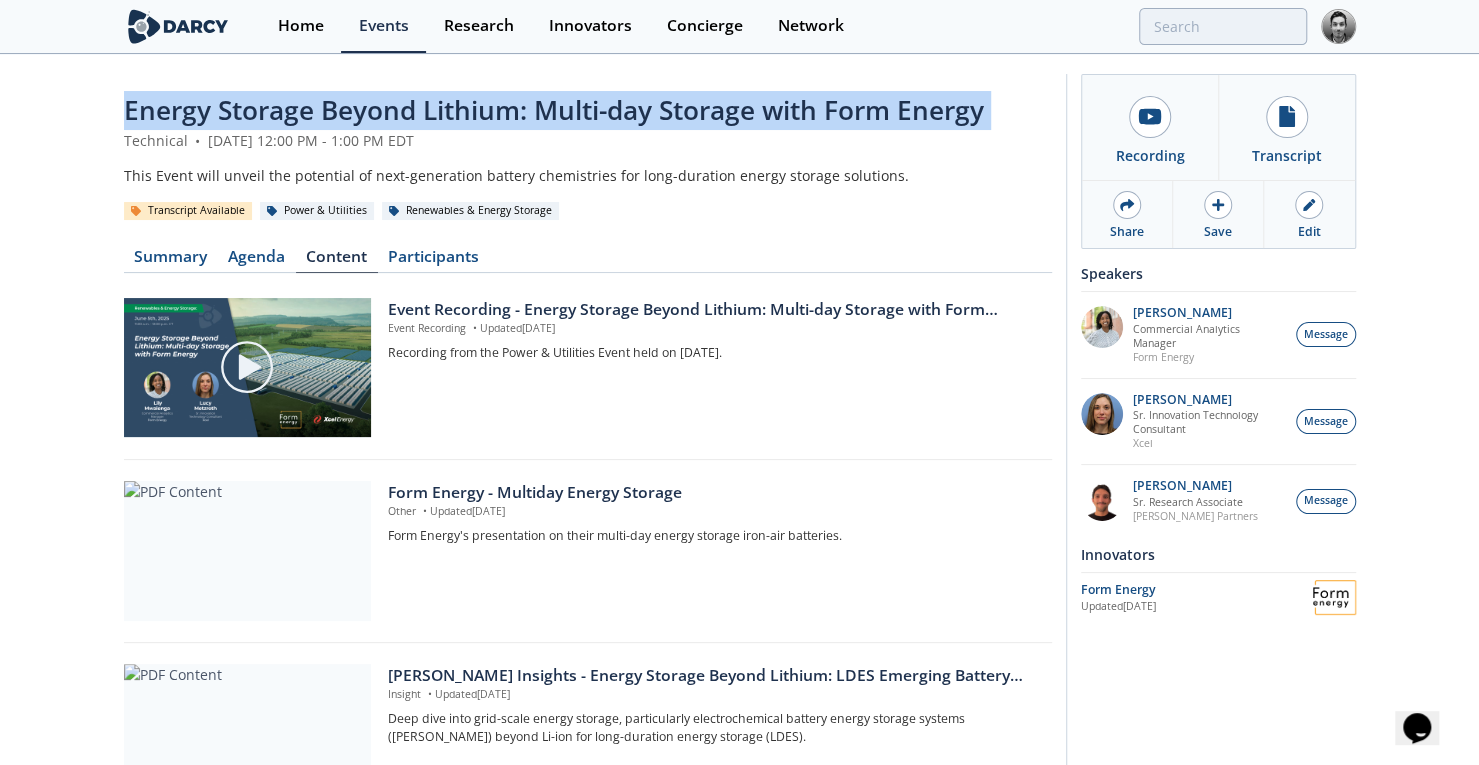 click on "Energy Storage Beyond Lithium: Multi-day Storage with Form Energy" at bounding box center [554, 110] 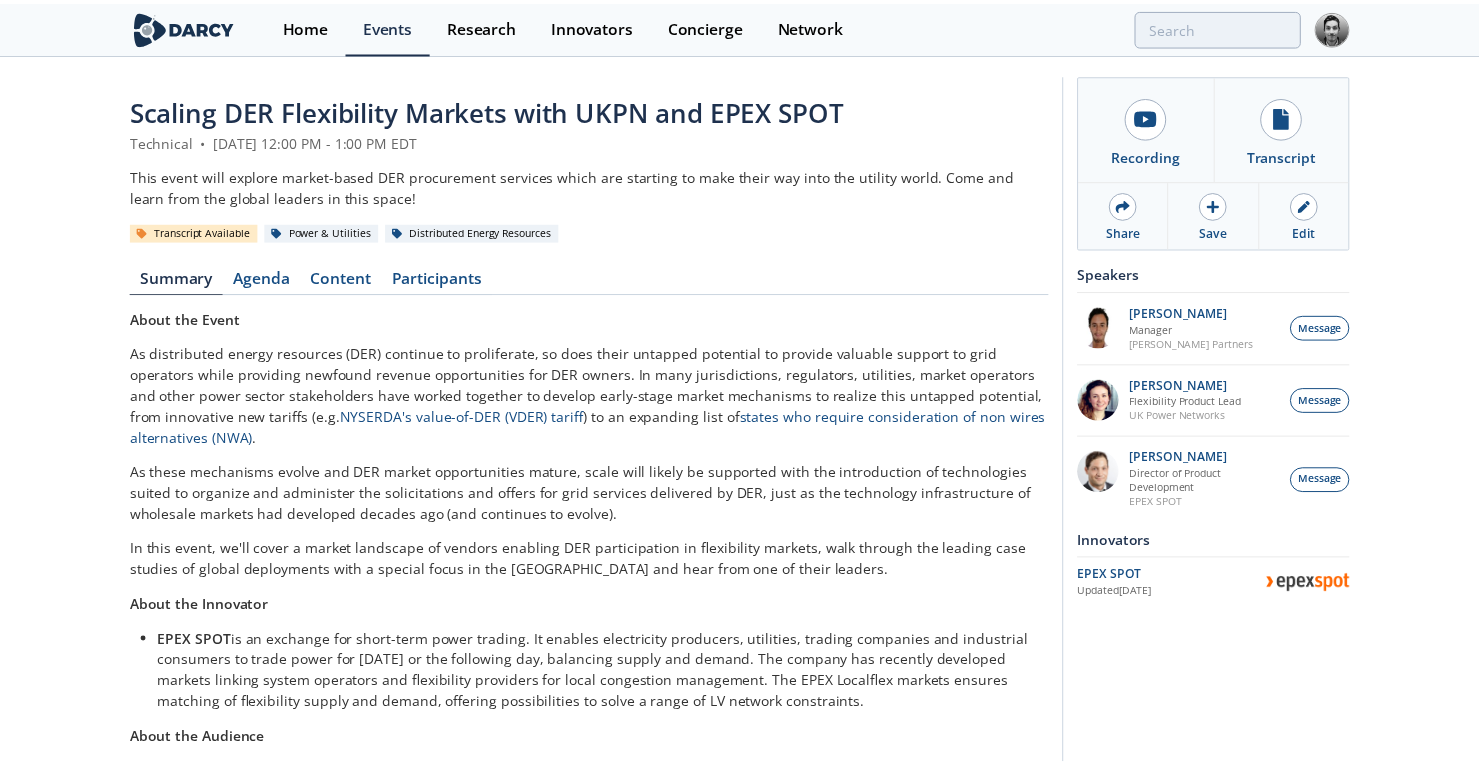 scroll, scrollTop: 0, scrollLeft: 0, axis: both 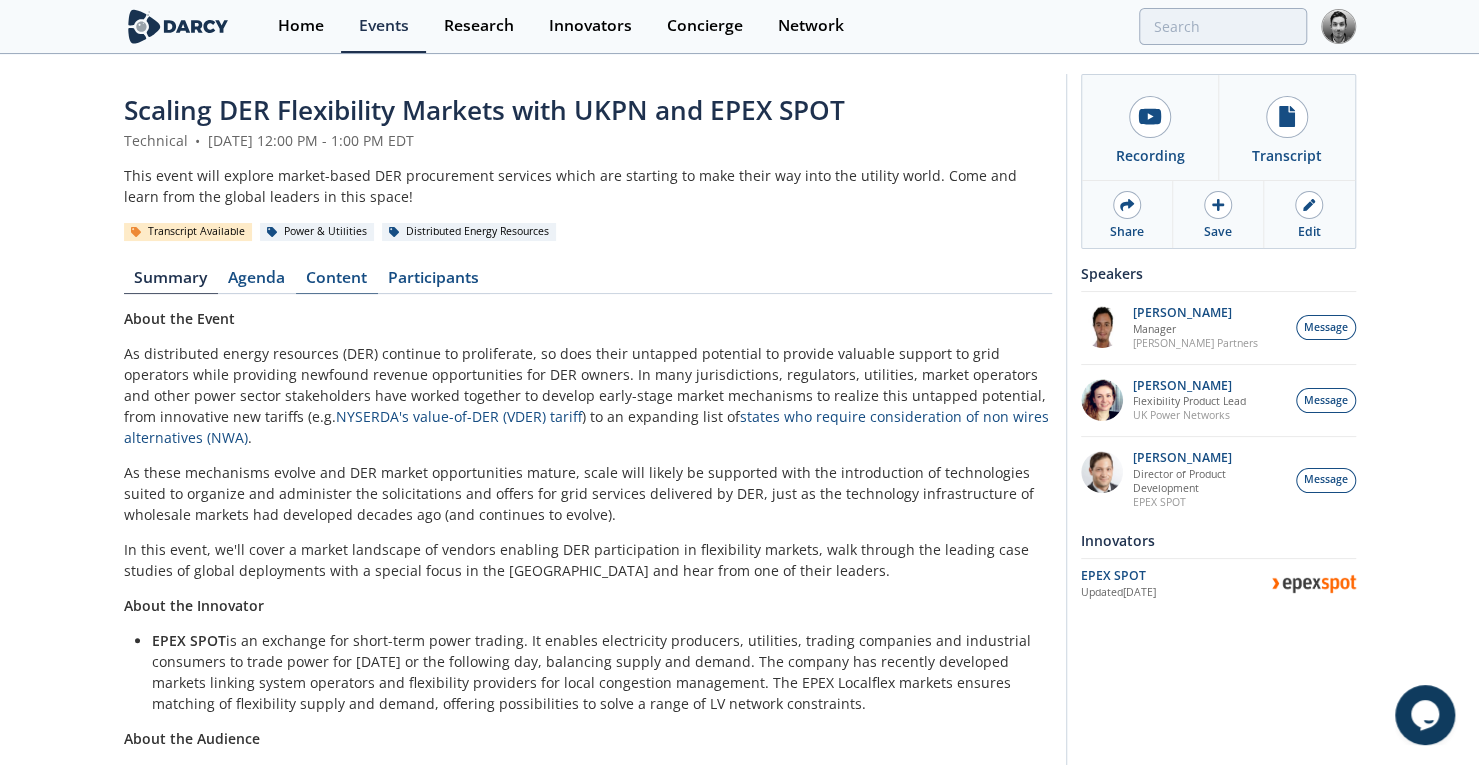 click on "Content" at bounding box center [337, 282] 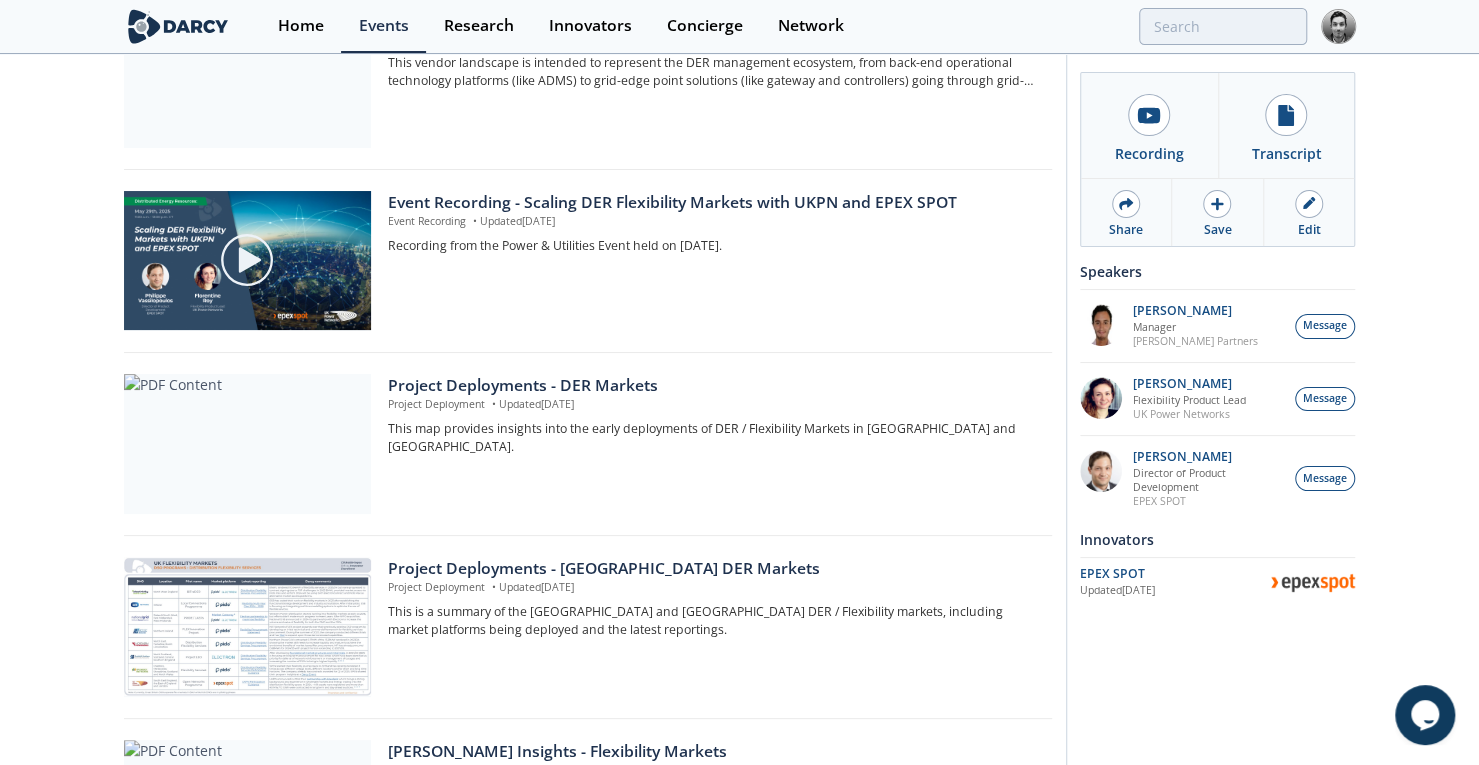 drag, startPoint x: 35, startPoint y: 295, endPoint x: 54, endPoint y: 461, distance: 167.08382 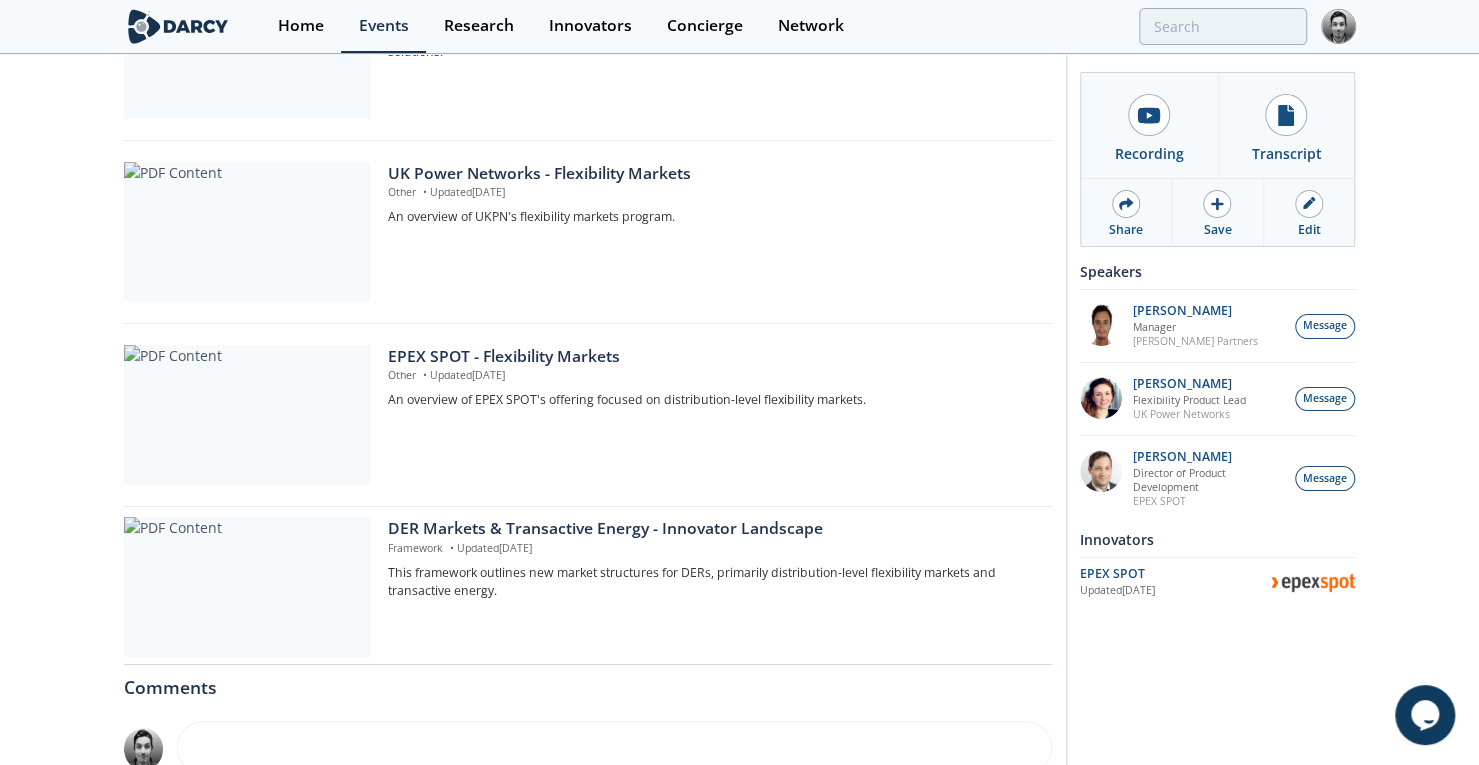 drag, startPoint x: 24, startPoint y: 353, endPoint x: 41, endPoint y: 492, distance: 140.0357 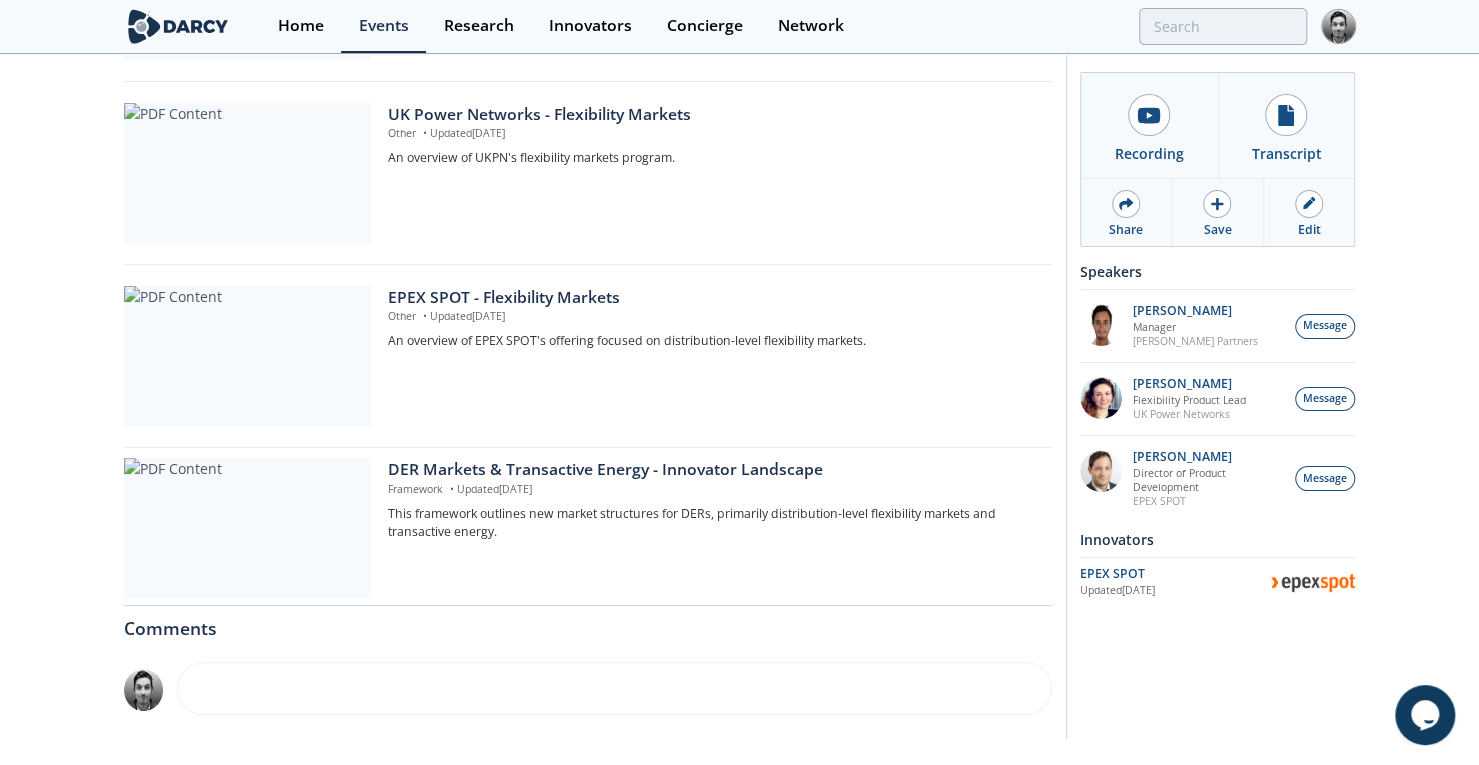 scroll, scrollTop: 1176, scrollLeft: 0, axis: vertical 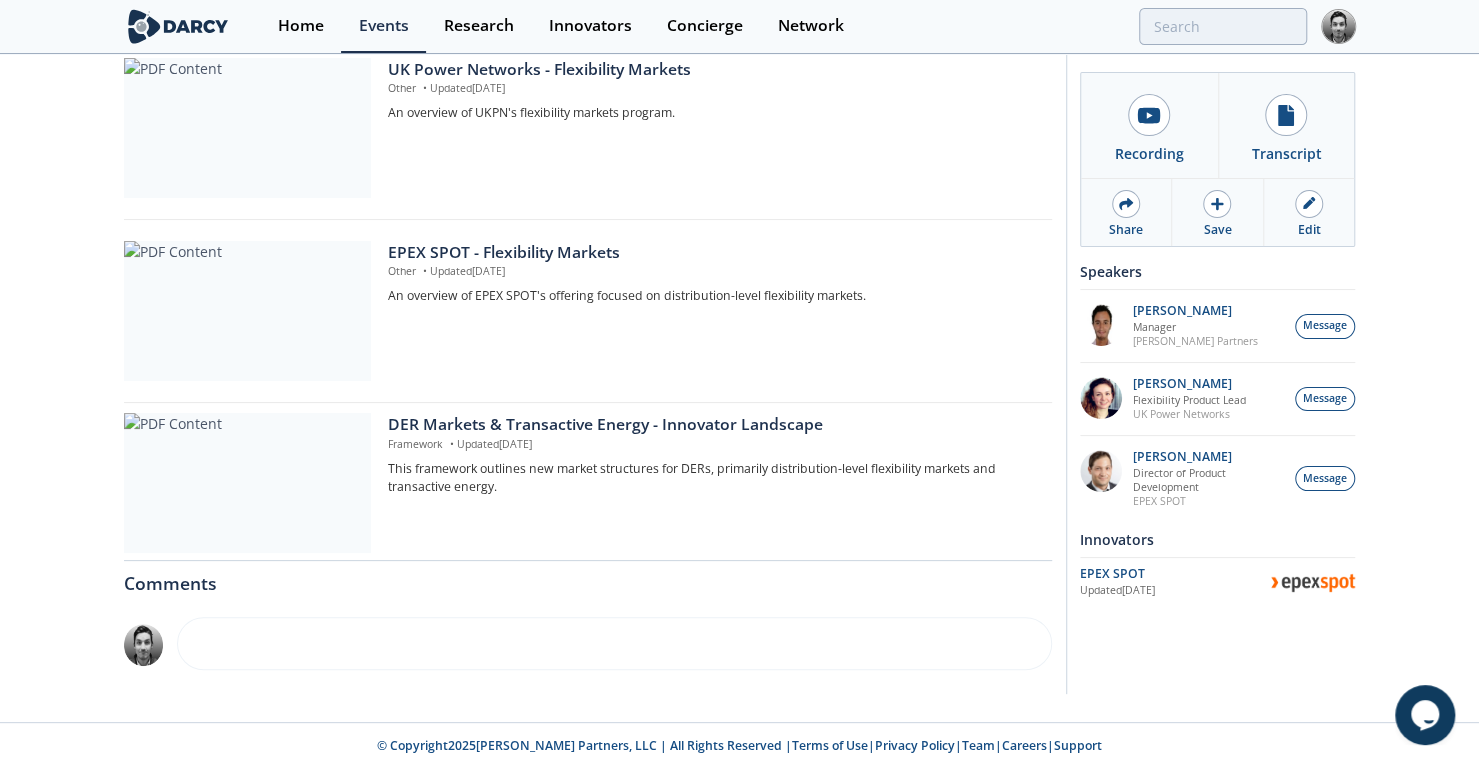 drag, startPoint x: 31, startPoint y: 397, endPoint x: 31, endPoint y: 458, distance: 61 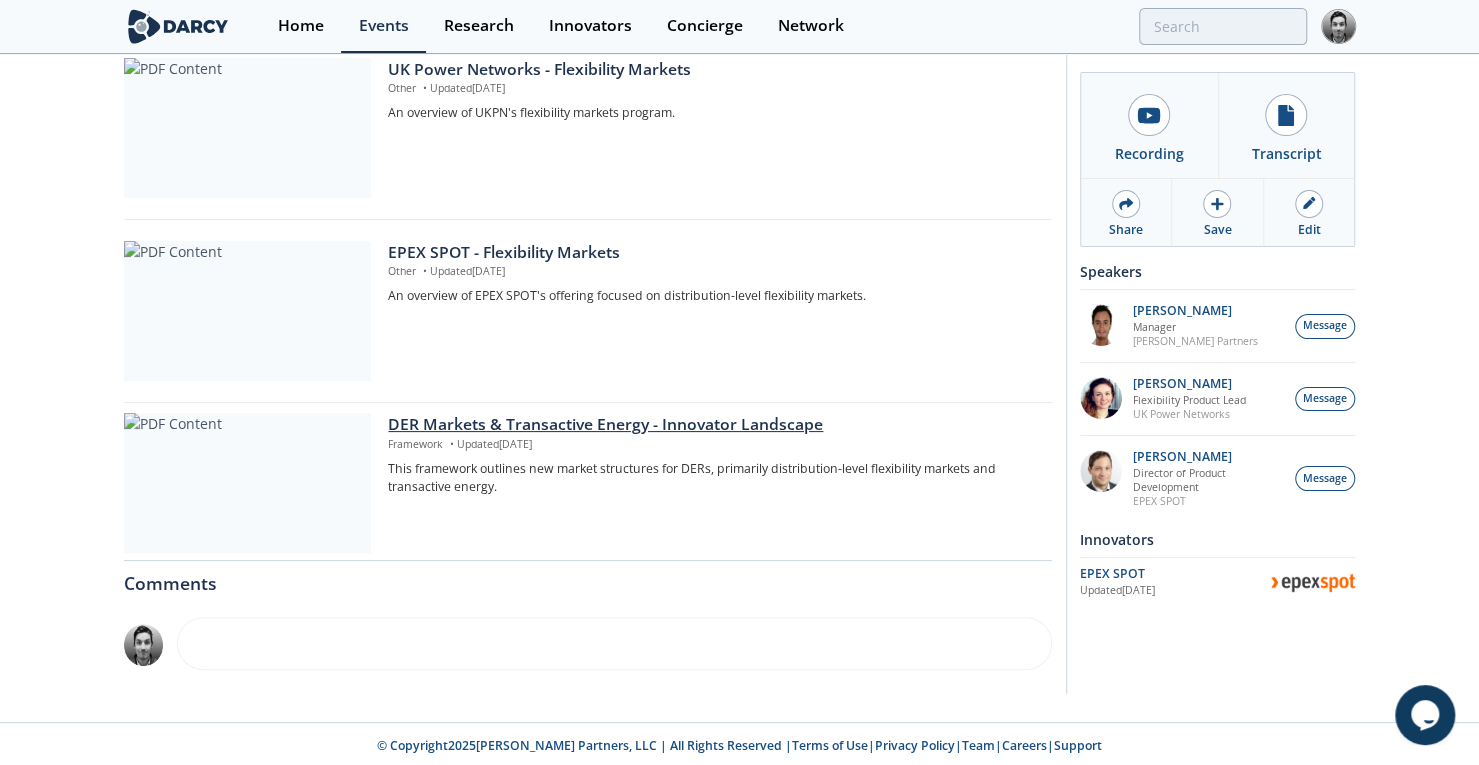 click on "Framework
•
Updated  Feb 6, 2025" at bounding box center [712, 445] 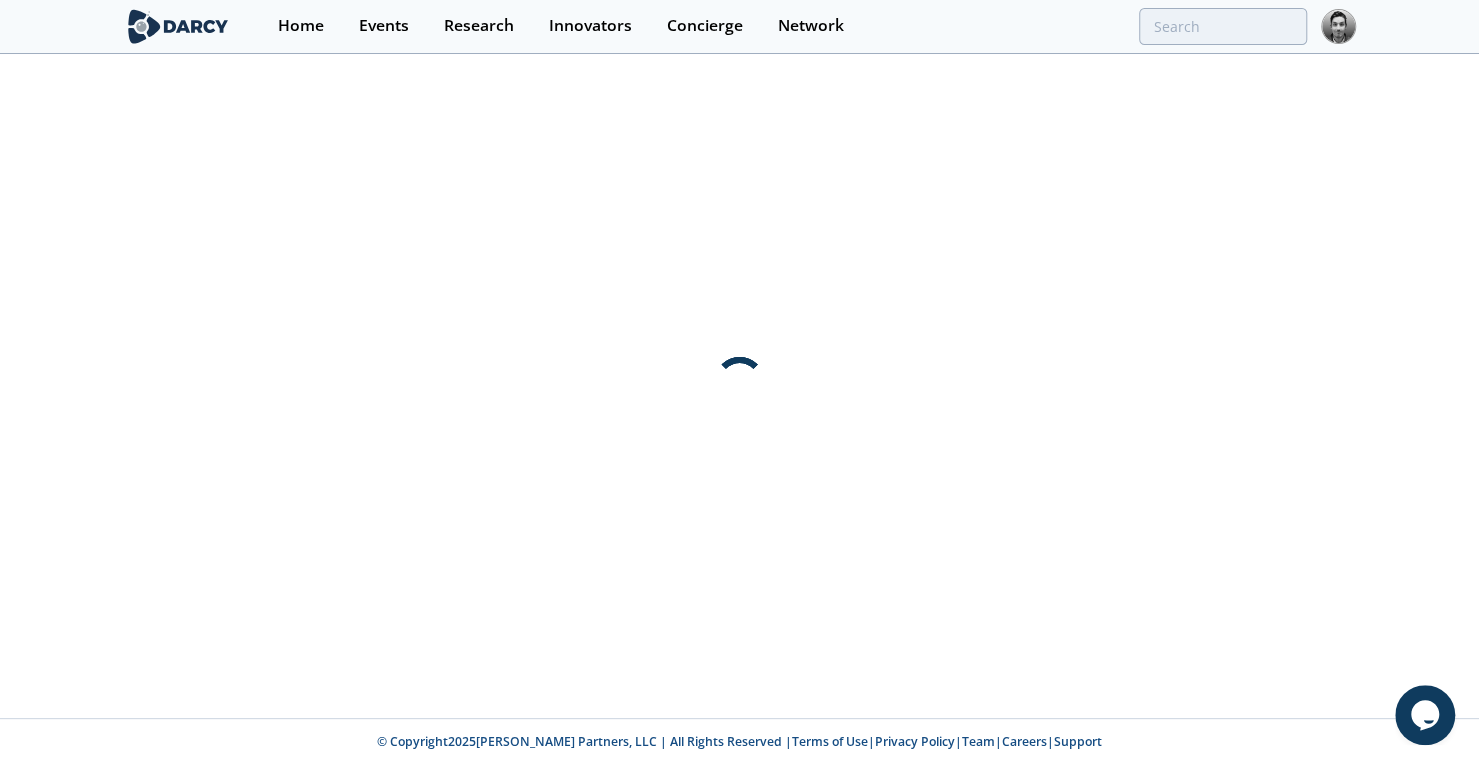 scroll, scrollTop: 0, scrollLeft: 0, axis: both 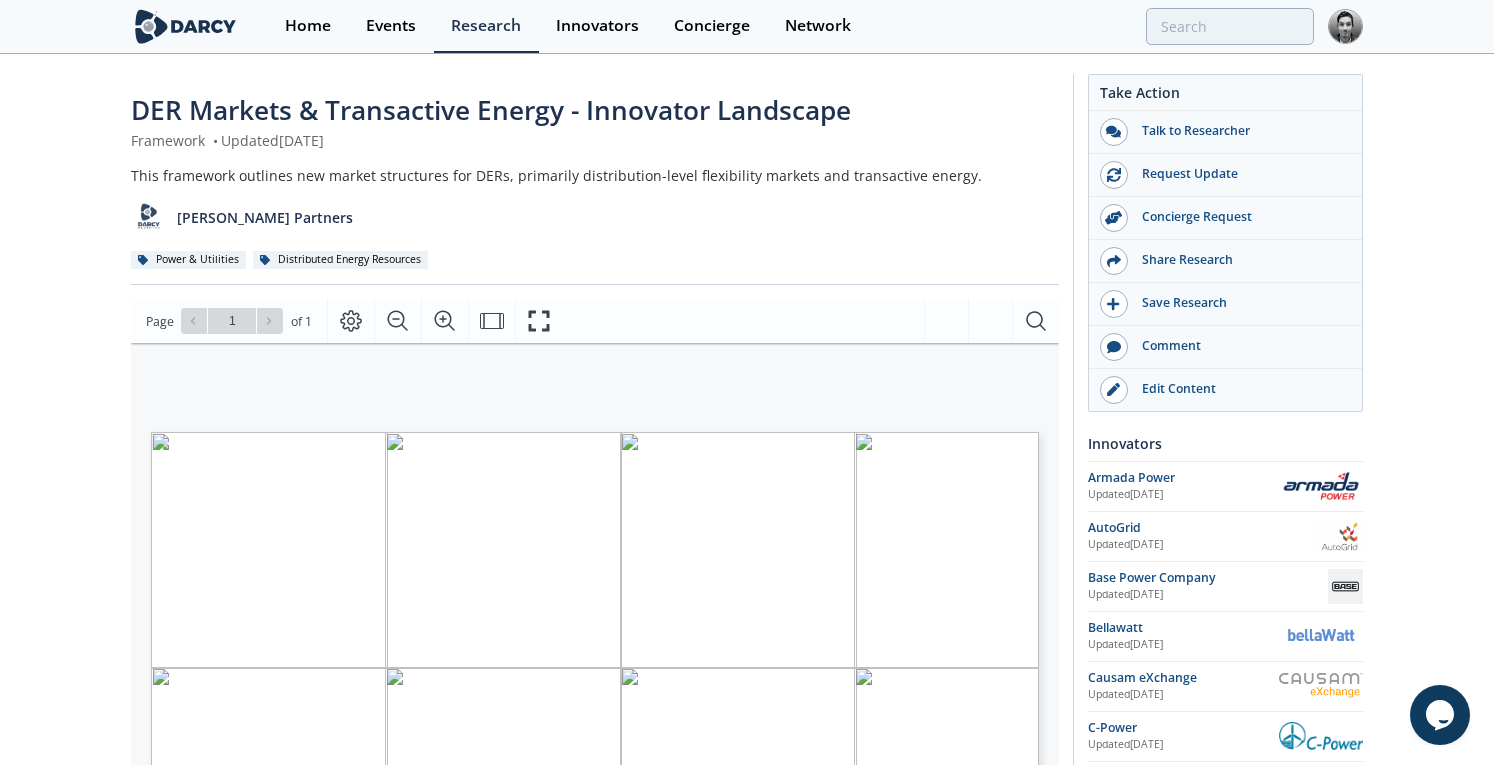 click on "DER / FLEXIBILITY MARKETS" at bounding box center (385, 454) 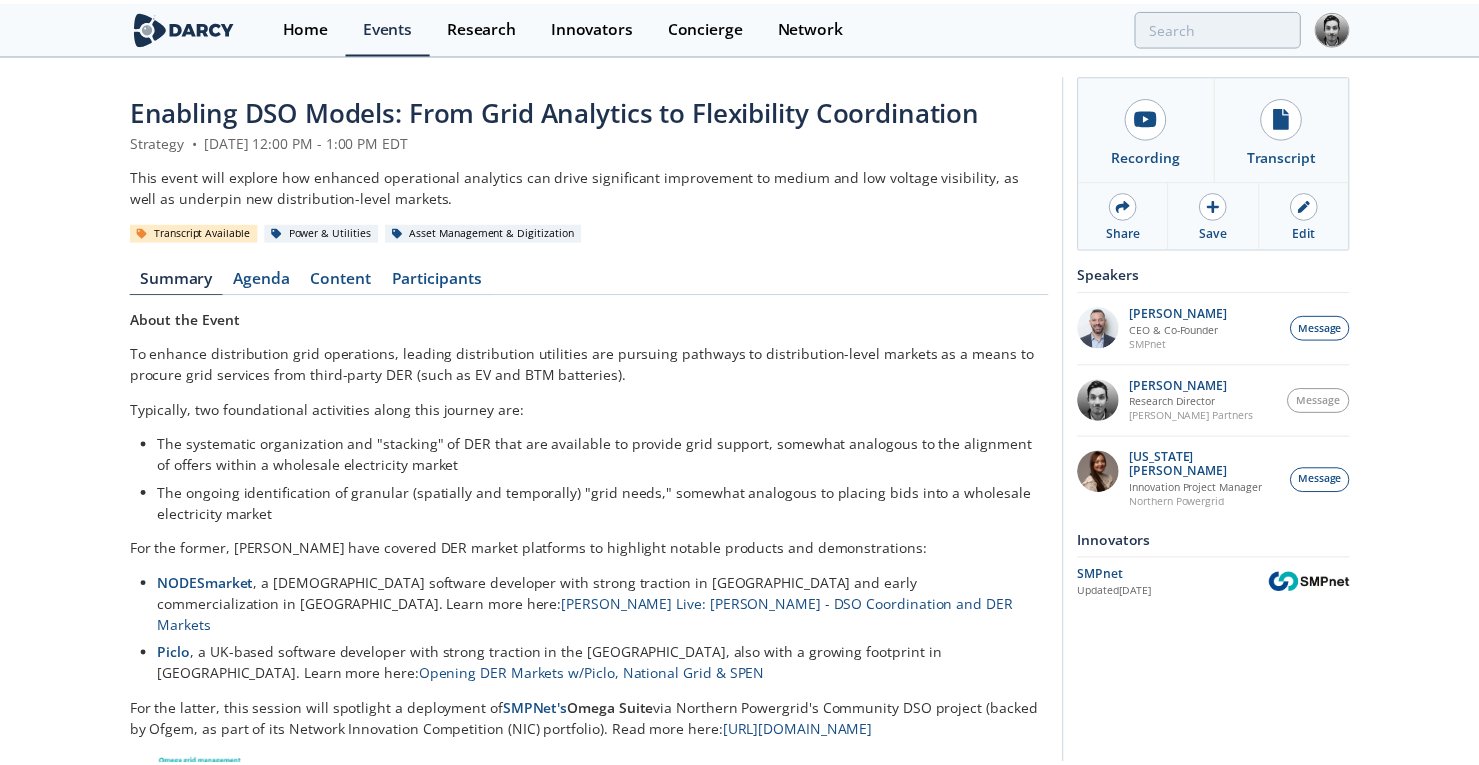 scroll, scrollTop: 0, scrollLeft: 0, axis: both 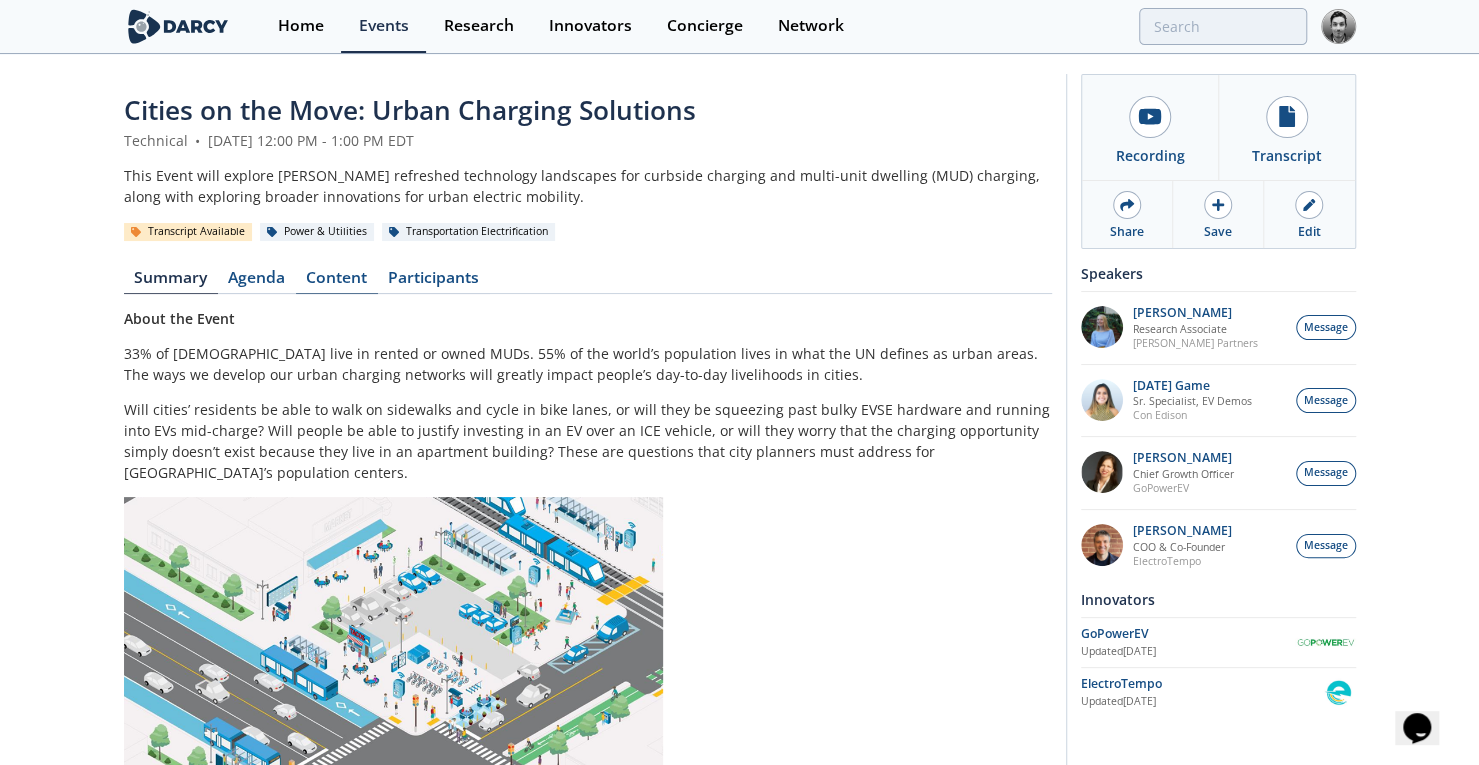 click on "Content" at bounding box center [337, 282] 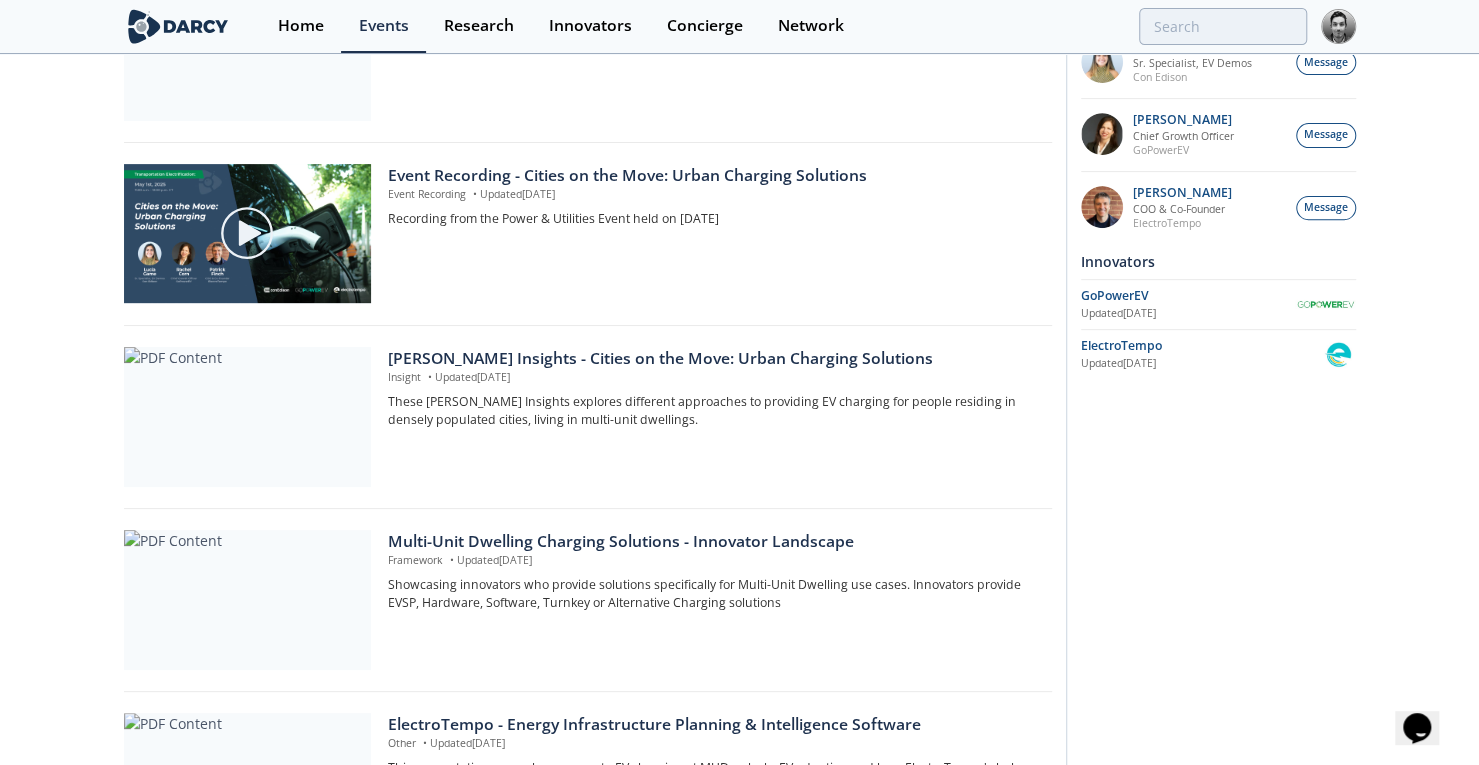 scroll, scrollTop: 0, scrollLeft: 0, axis: both 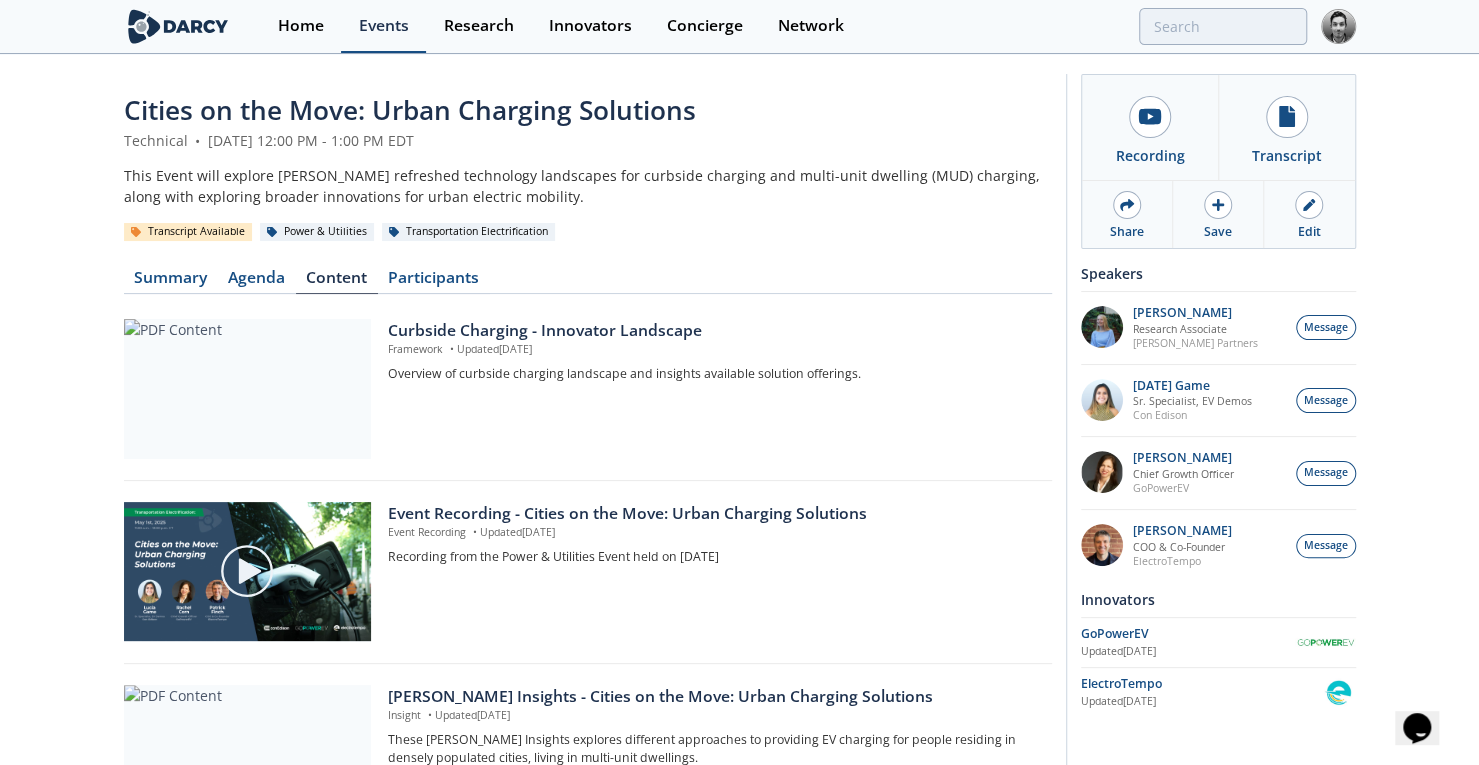 click on "Events" at bounding box center [384, 26] 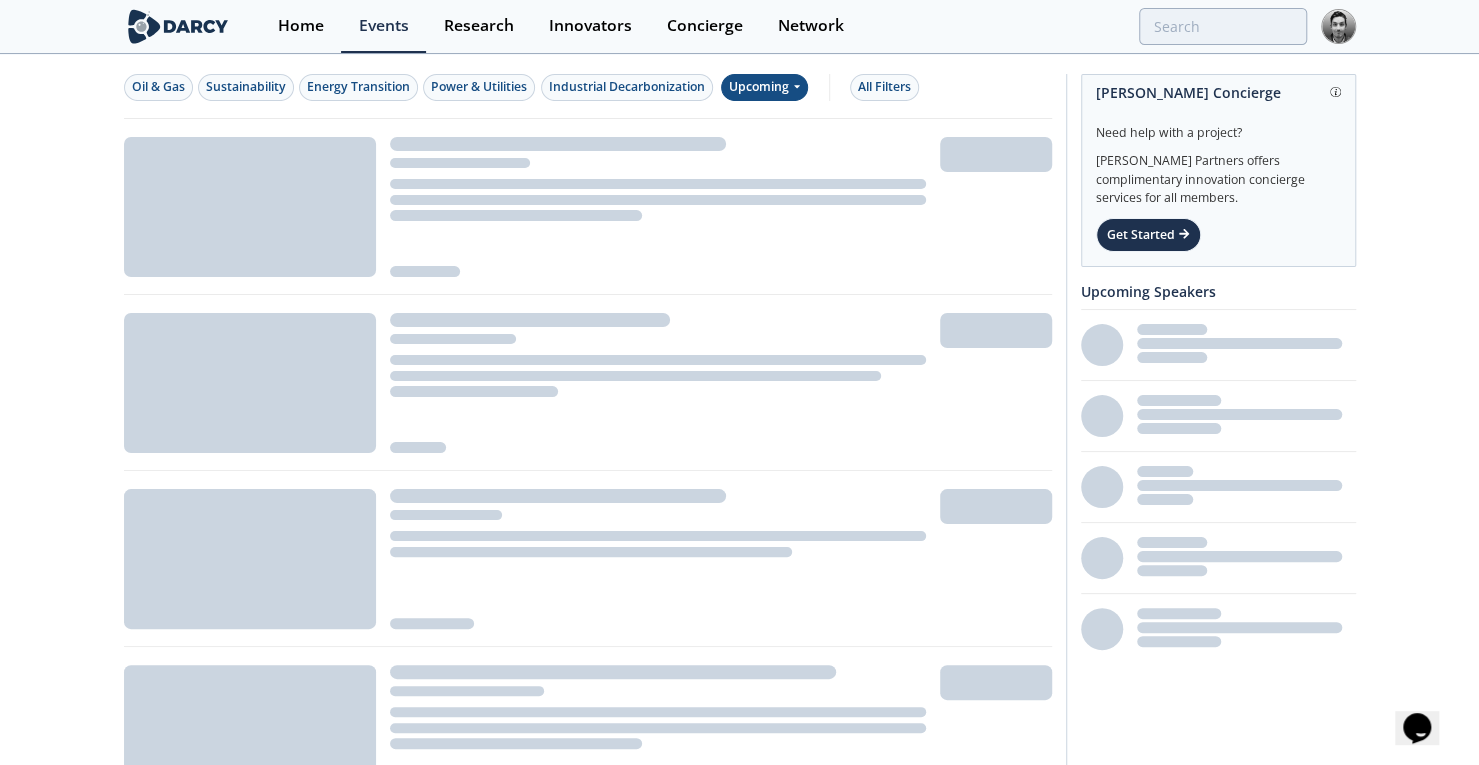 click on "Upcoming" at bounding box center [764, 87] 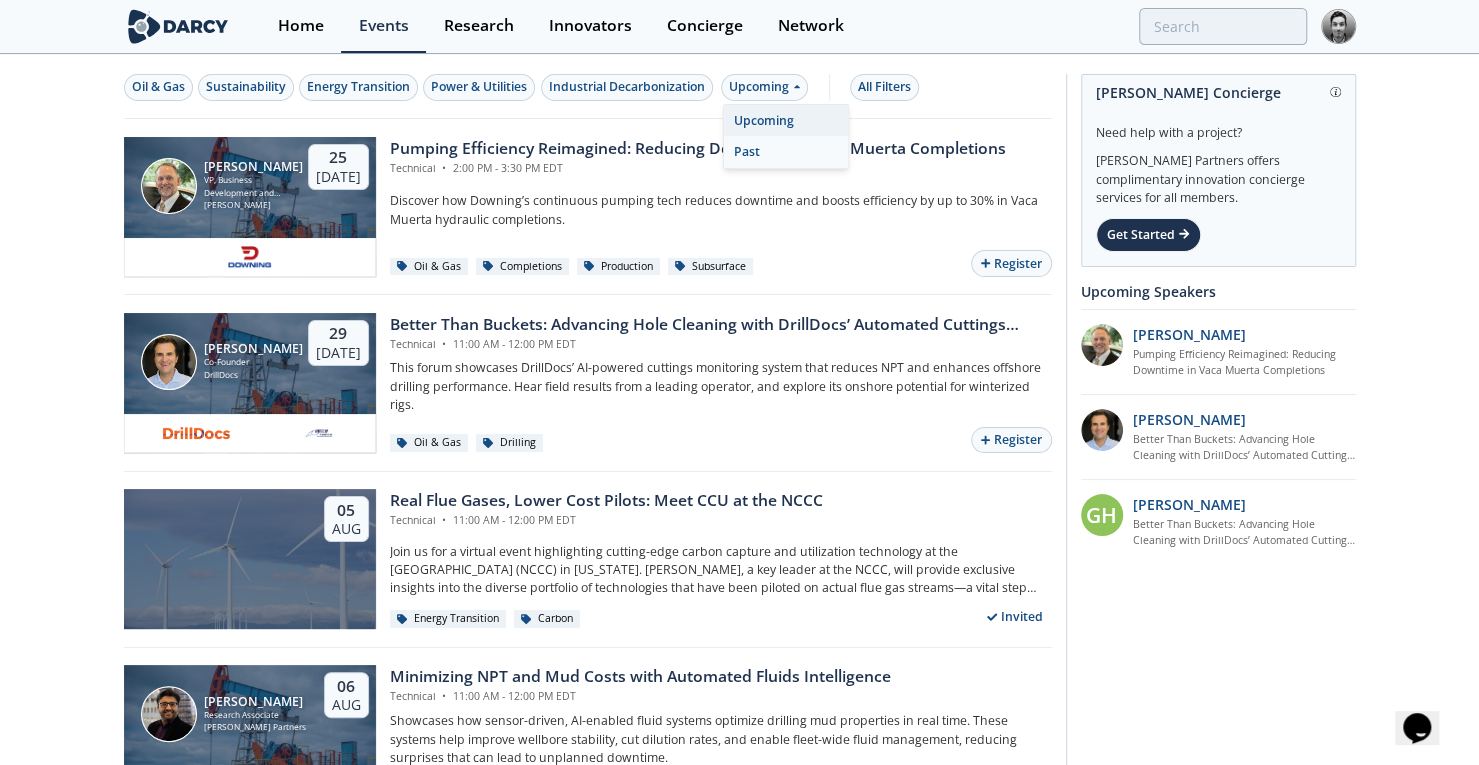 click on "Past" at bounding box center (786, 152) 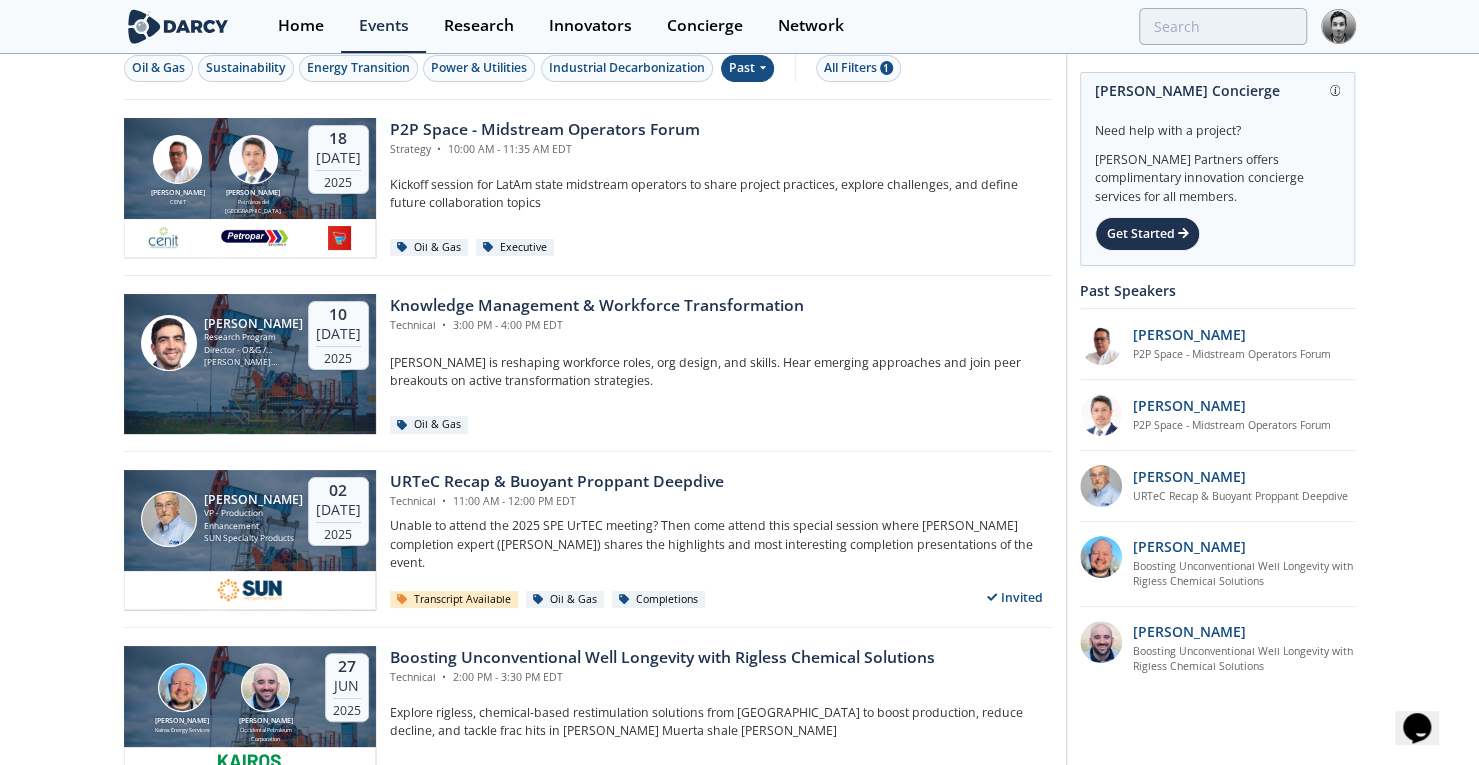 scroll, scrollTop: 0, scrollLeft: 0, axis: both 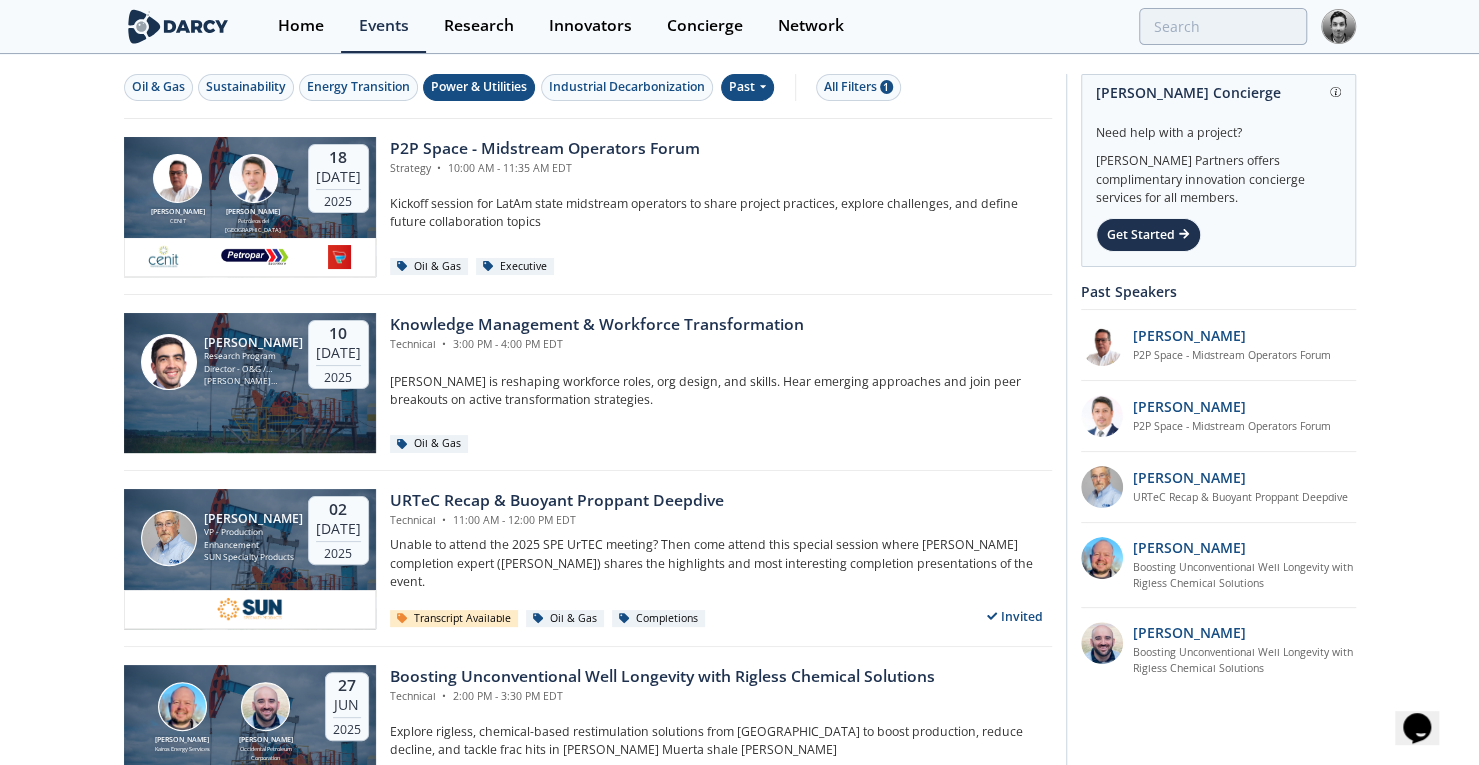 click on "Power & Utilities" at bounding box center (479, 87) 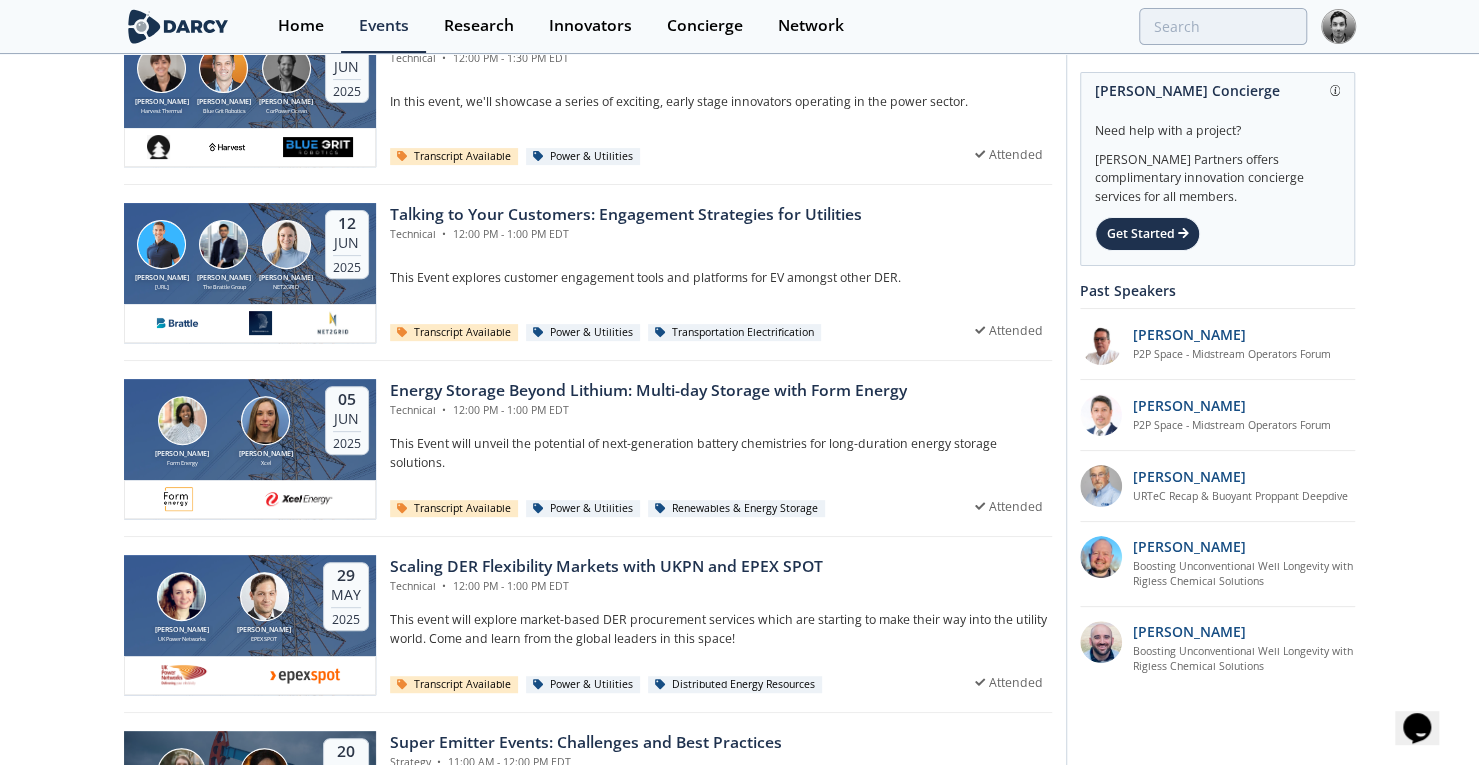 scroll, scrollTop: 290, scrollLeft: 0, axis: vertical 